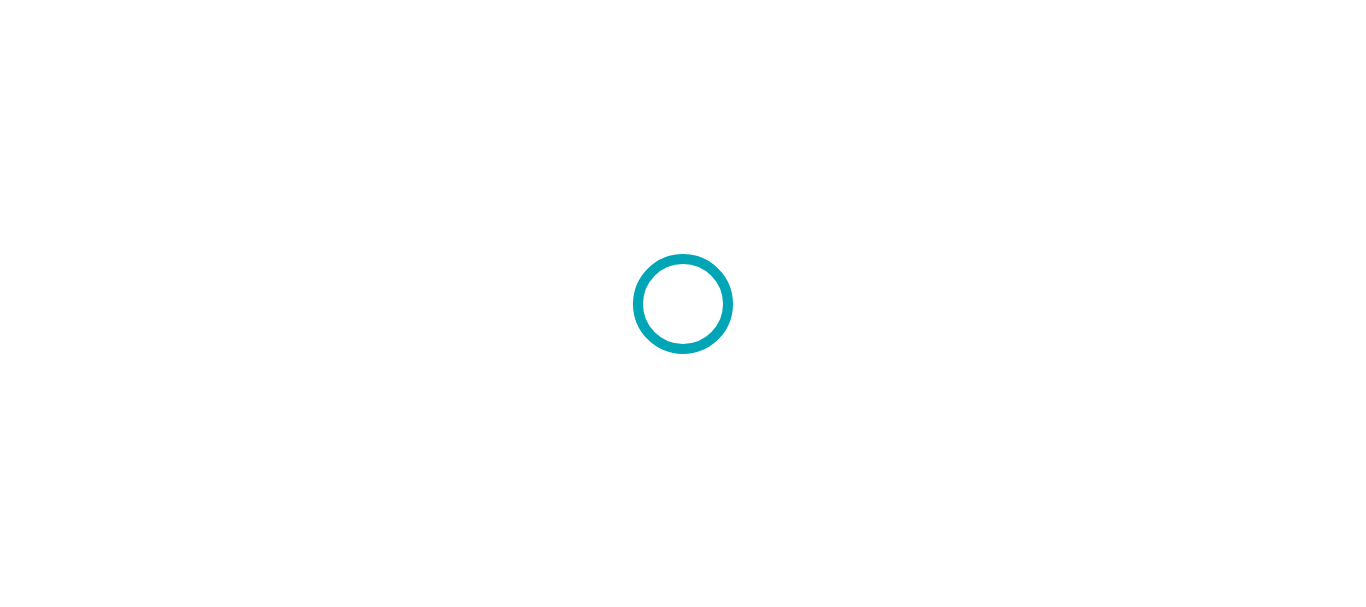 scroll, scrollTop: 0, scrollLeft: 0, axis: both 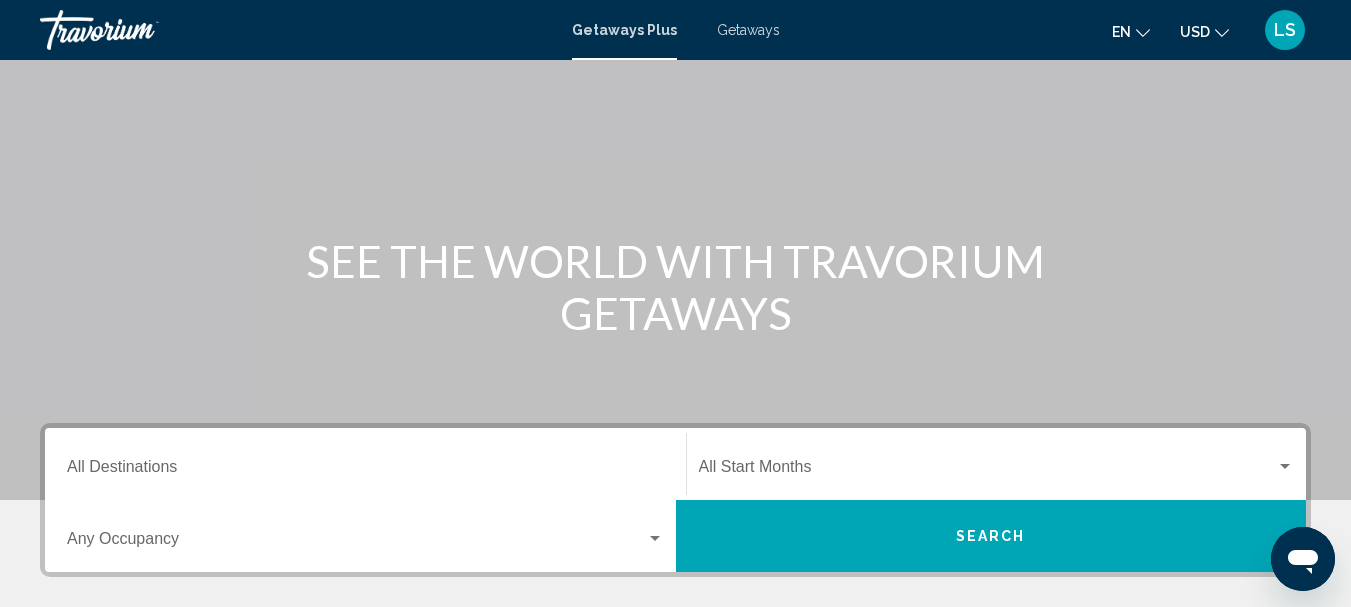 click on "Getaways" at bounding box center [748, 30] 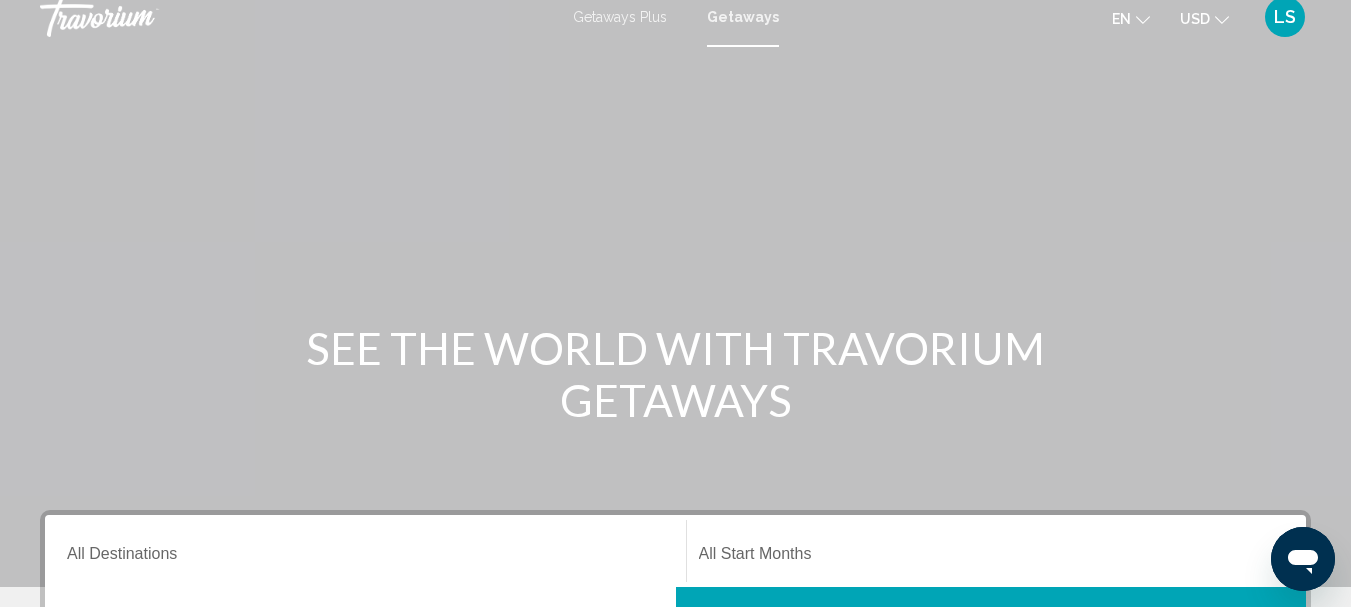 scroll, scrollTop: 200, scrollLeft: 0, axis: vertical 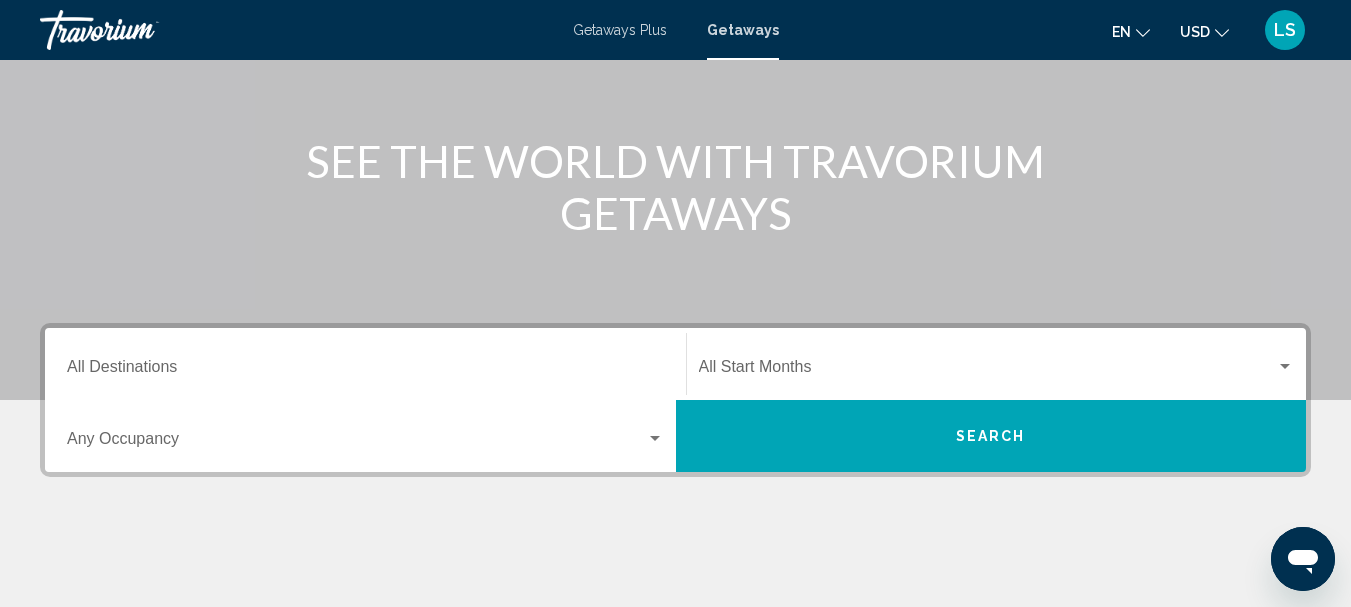 click at bounding box center [655, 438] 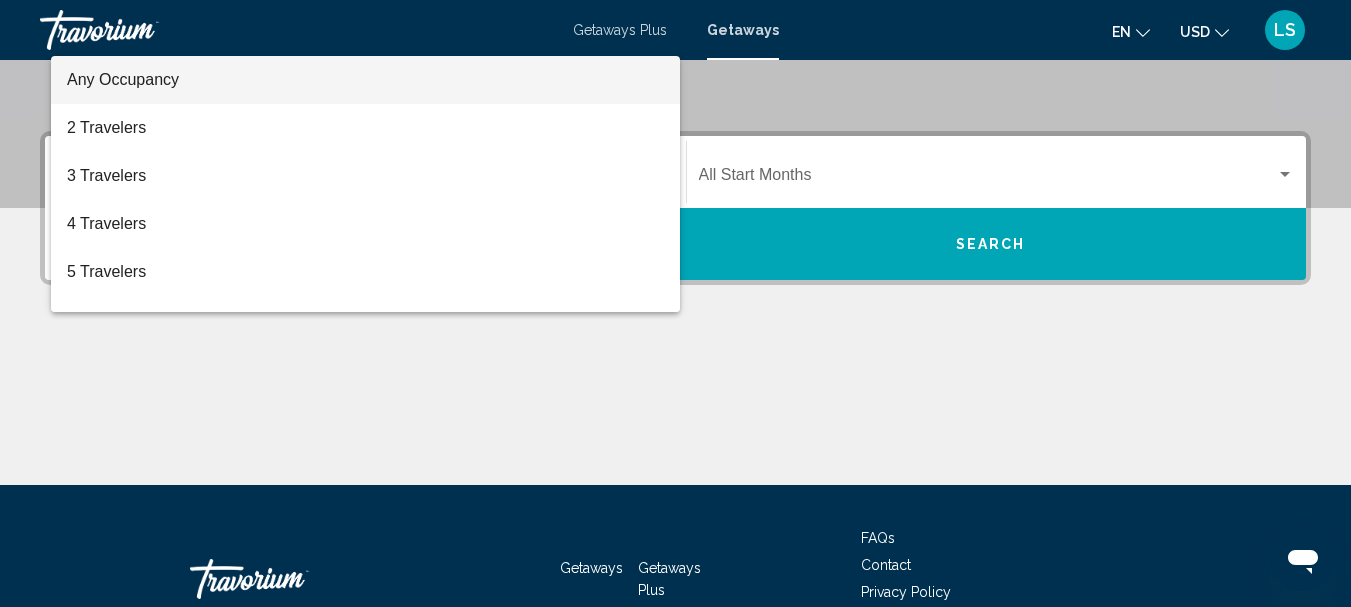 scroll, scrollTop: 258, scrollLeft: 0, axis: vertical 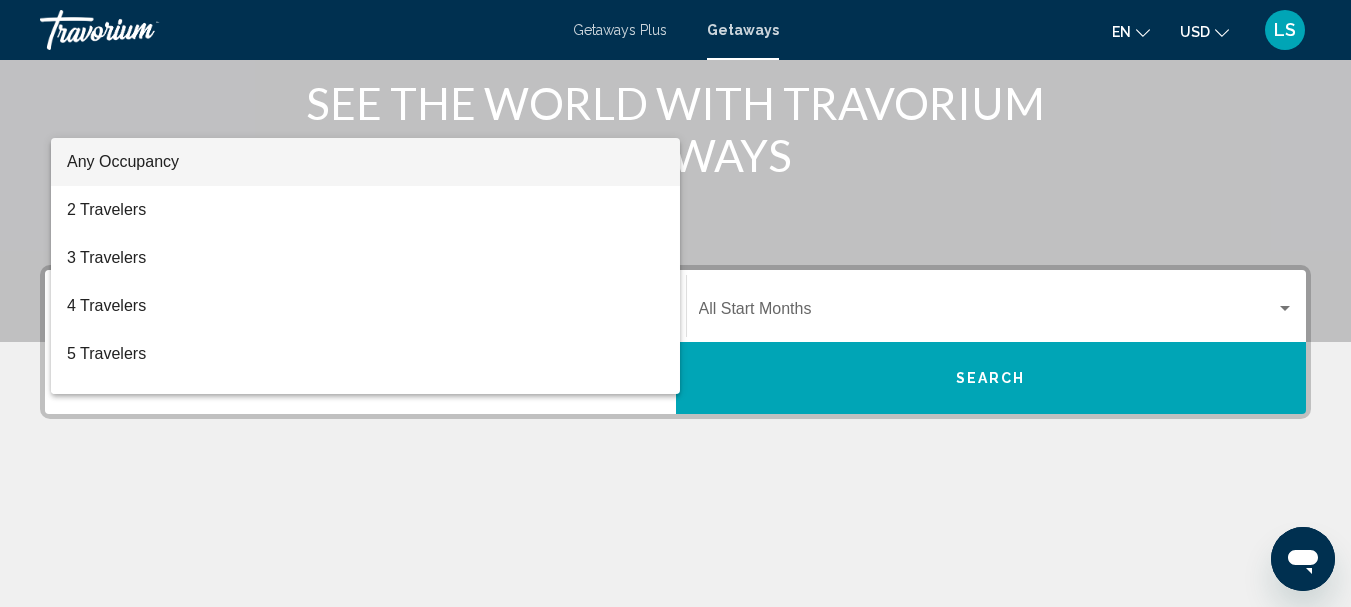 click at bounding box center (675, 303) 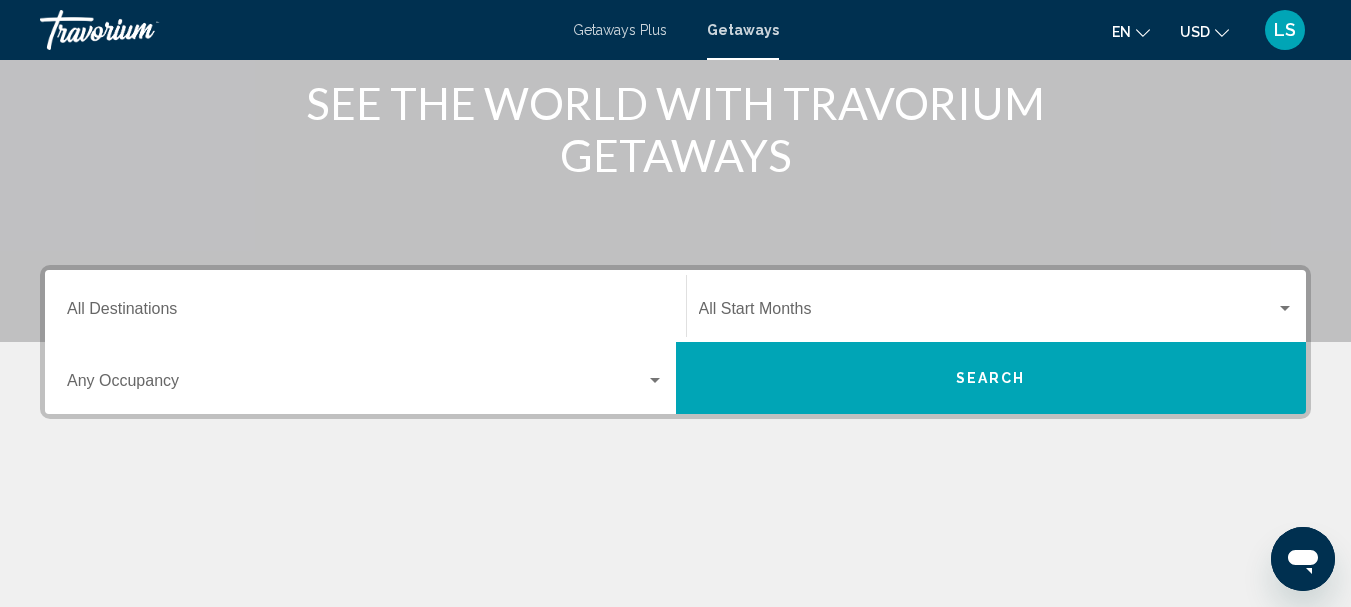 click on "Search" at bounding box center [991, 378] 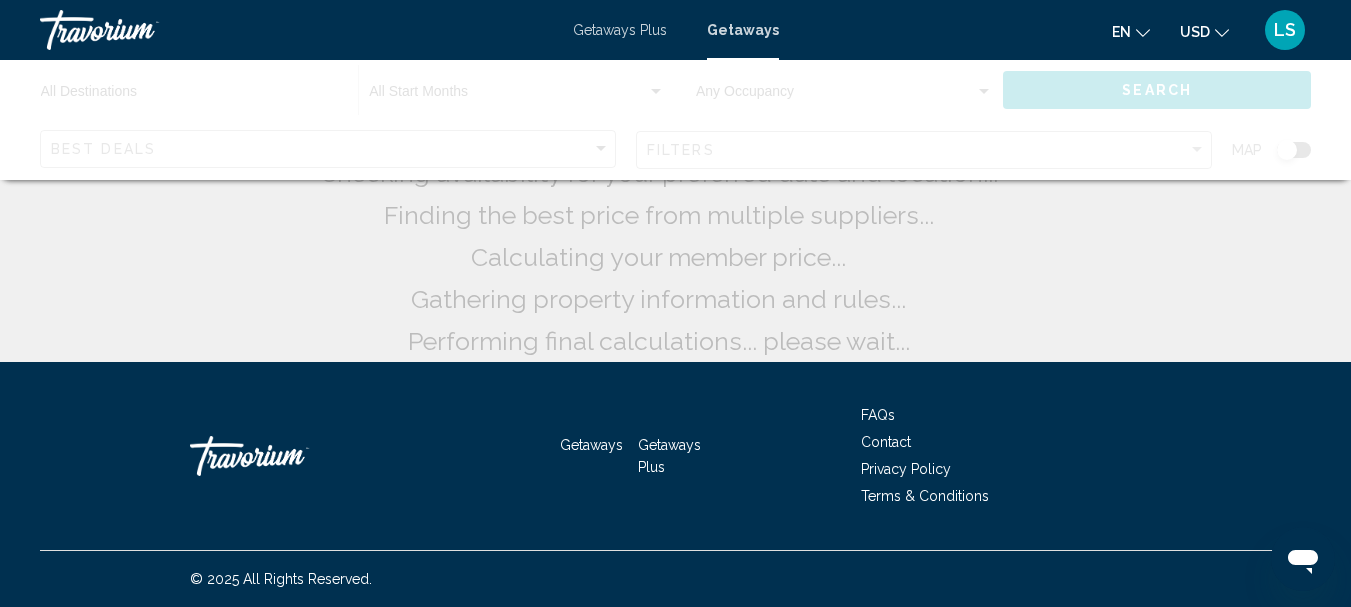 scroll, scrollTop: 0, scrollLeft: 0, axis: both 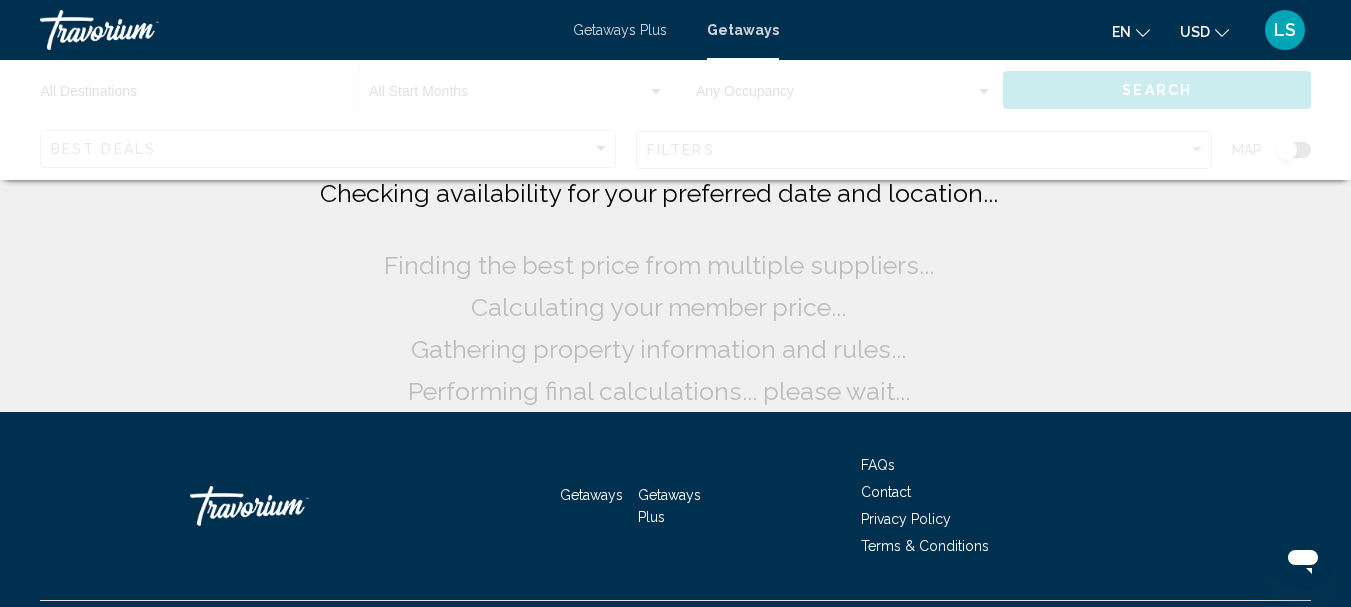 drag, startPoint x: 299, startPoint y: 116, endPoint x: 298, endPoint y: 128, distance: 12.0415945 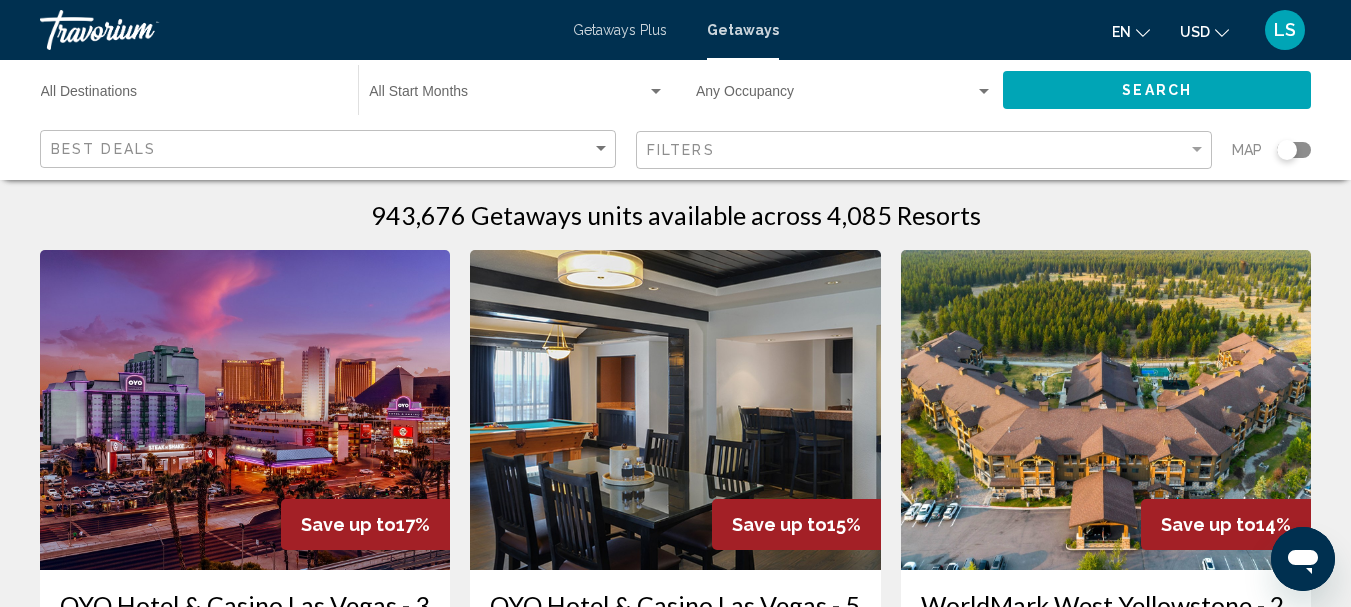 scroll, scrollTop: 220, scrollLeft: 0, axis: vertical 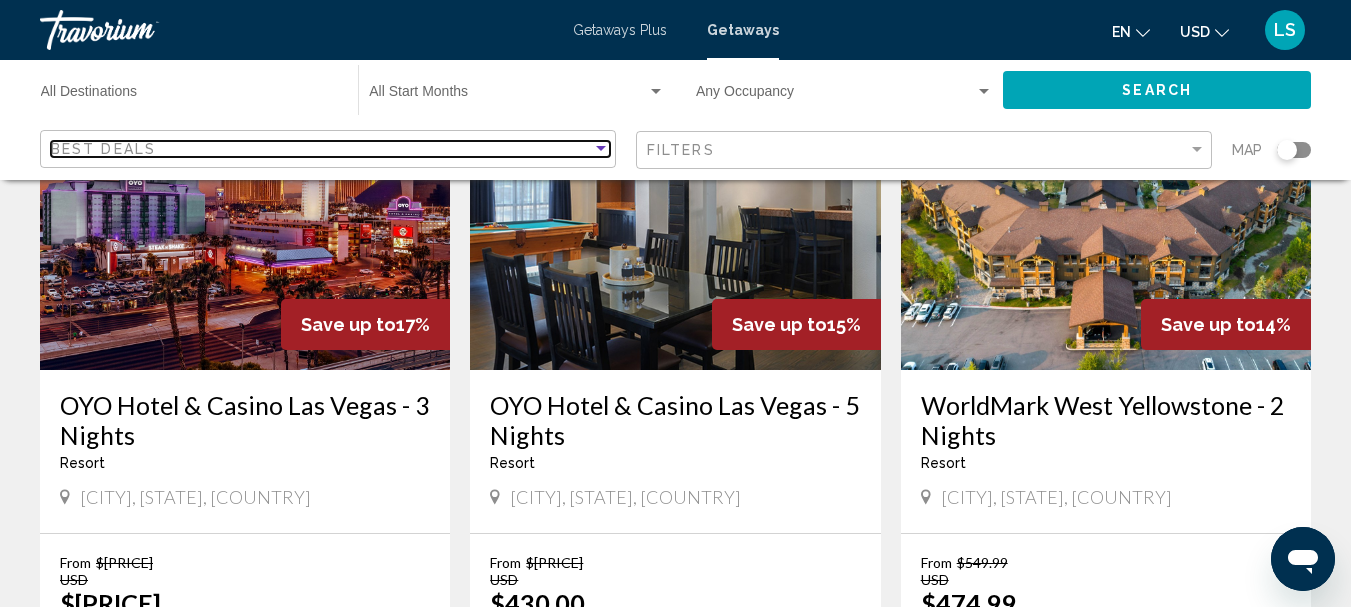click at bounding box center [601, 148] 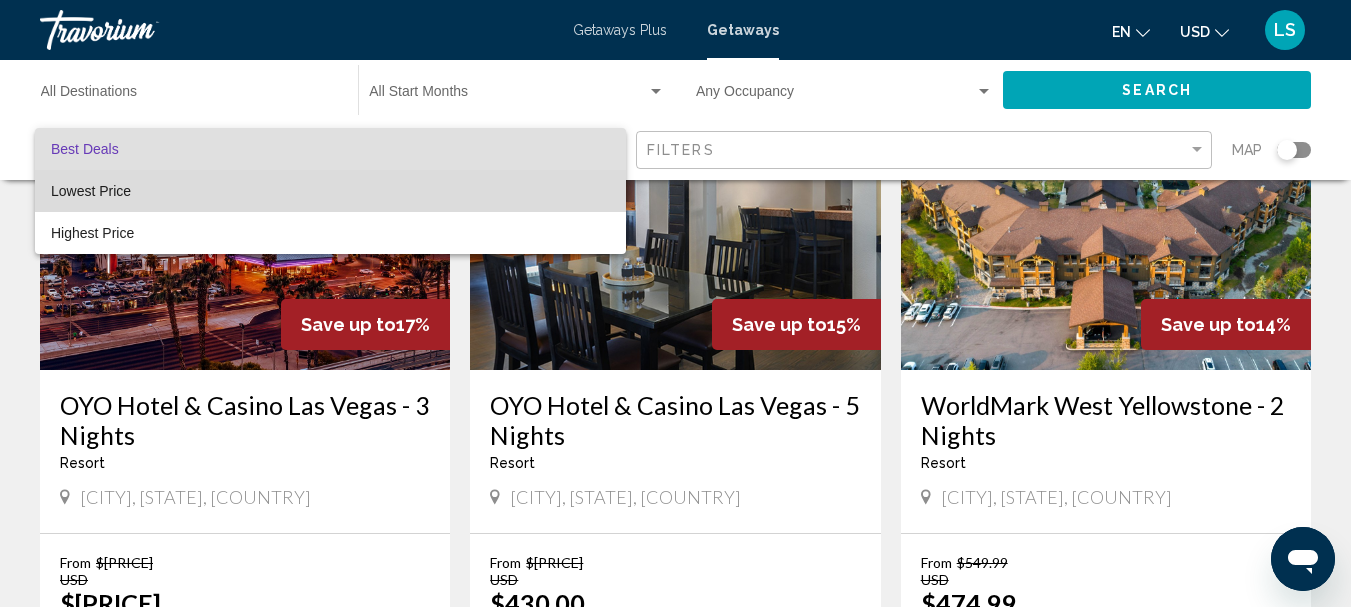 click on "Lowest Price" at bounding box center (330, 191) 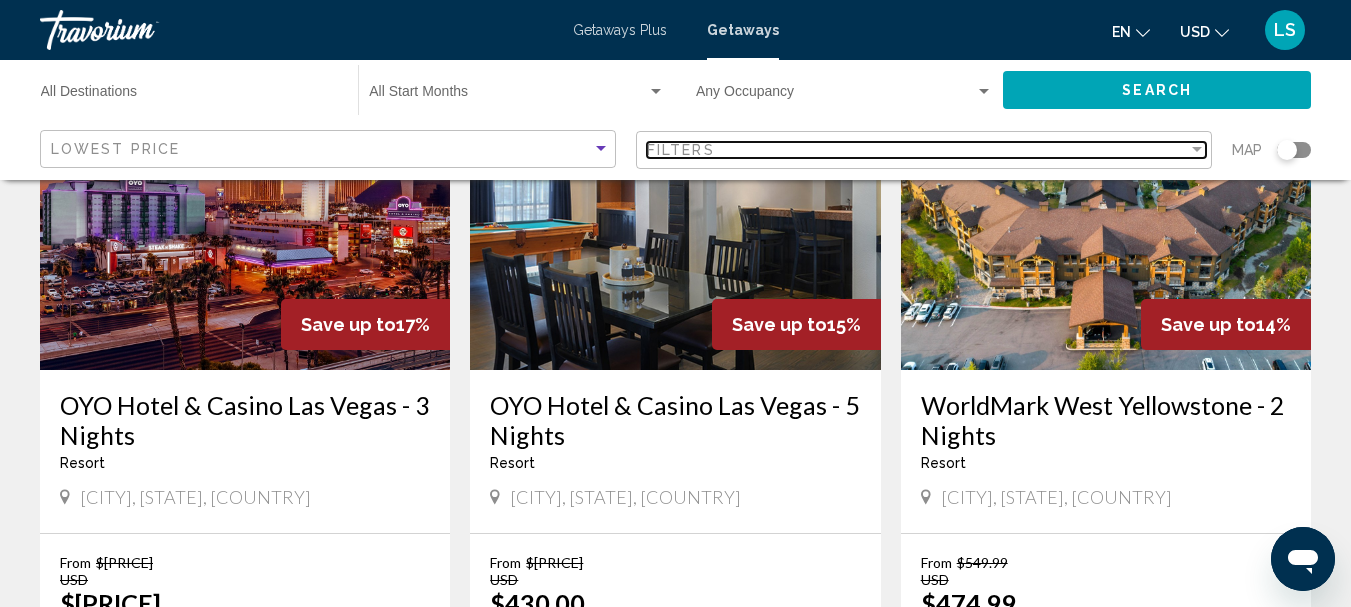 click on "Filters" at bounding box center (917, 150) 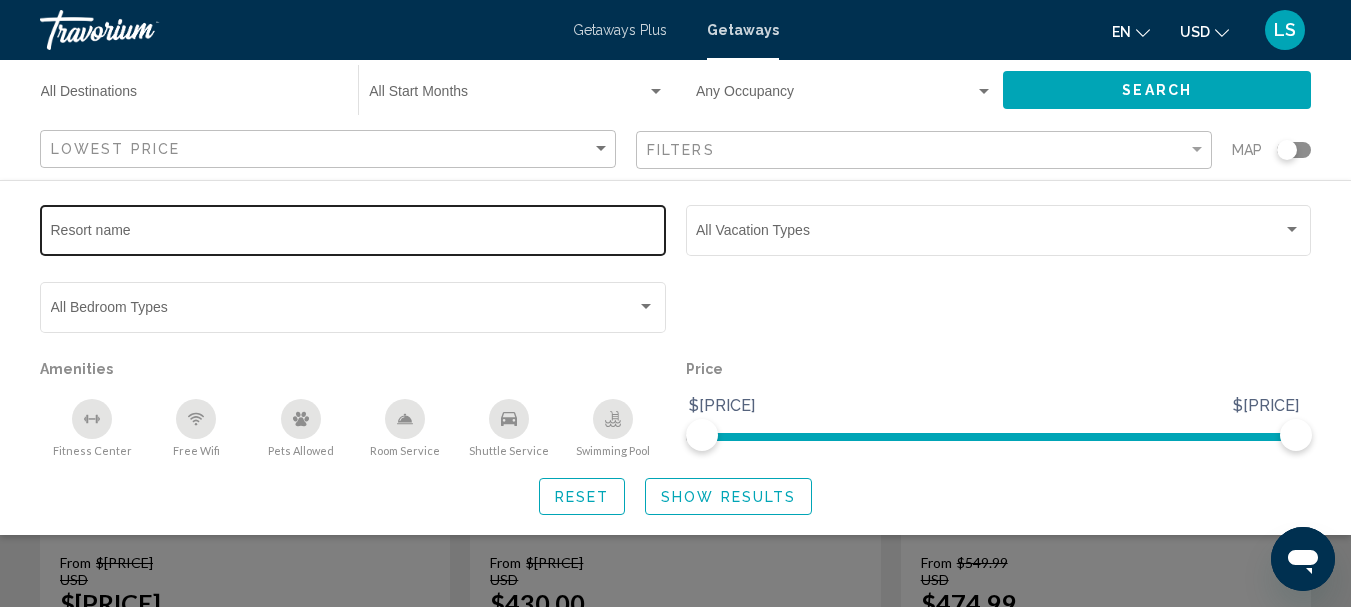click on "Resort name" at bounding box center (353, 228) 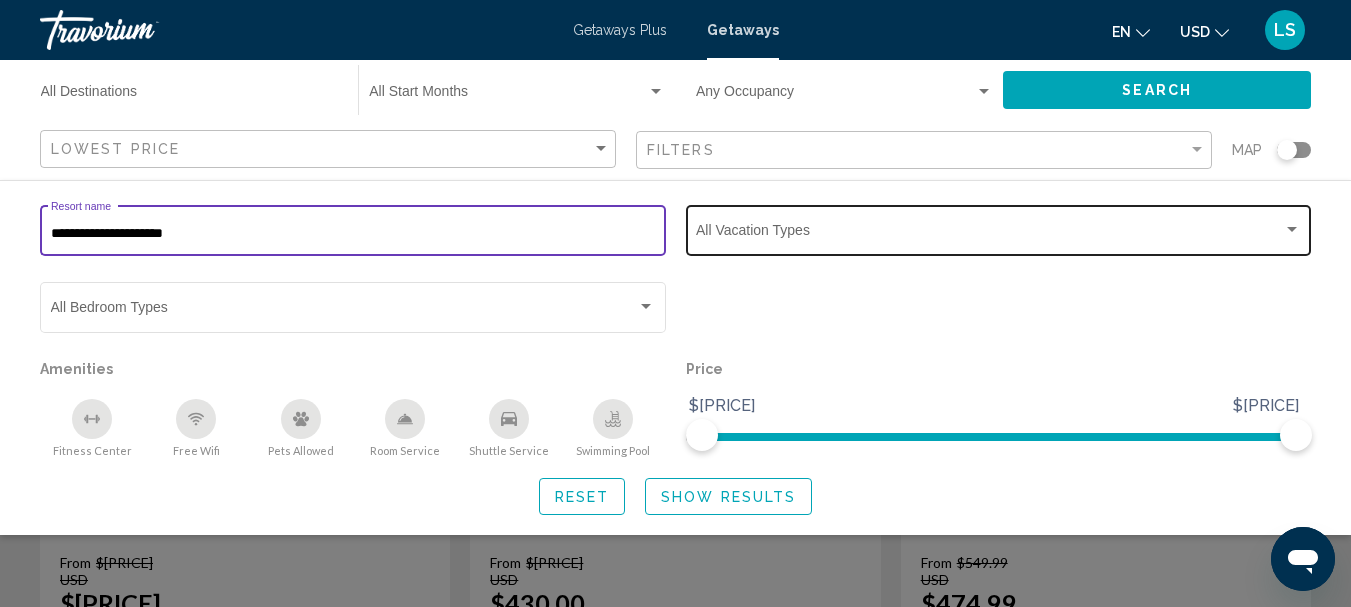 type on "**********" 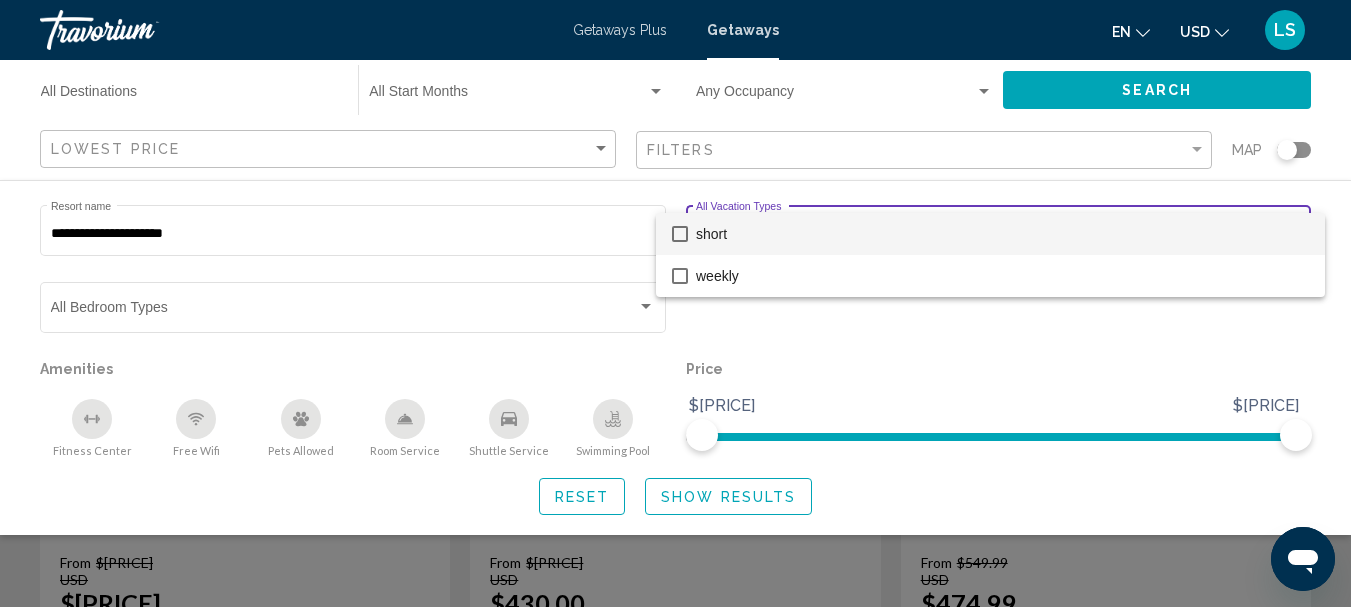 click at bounding box center (680, 234) 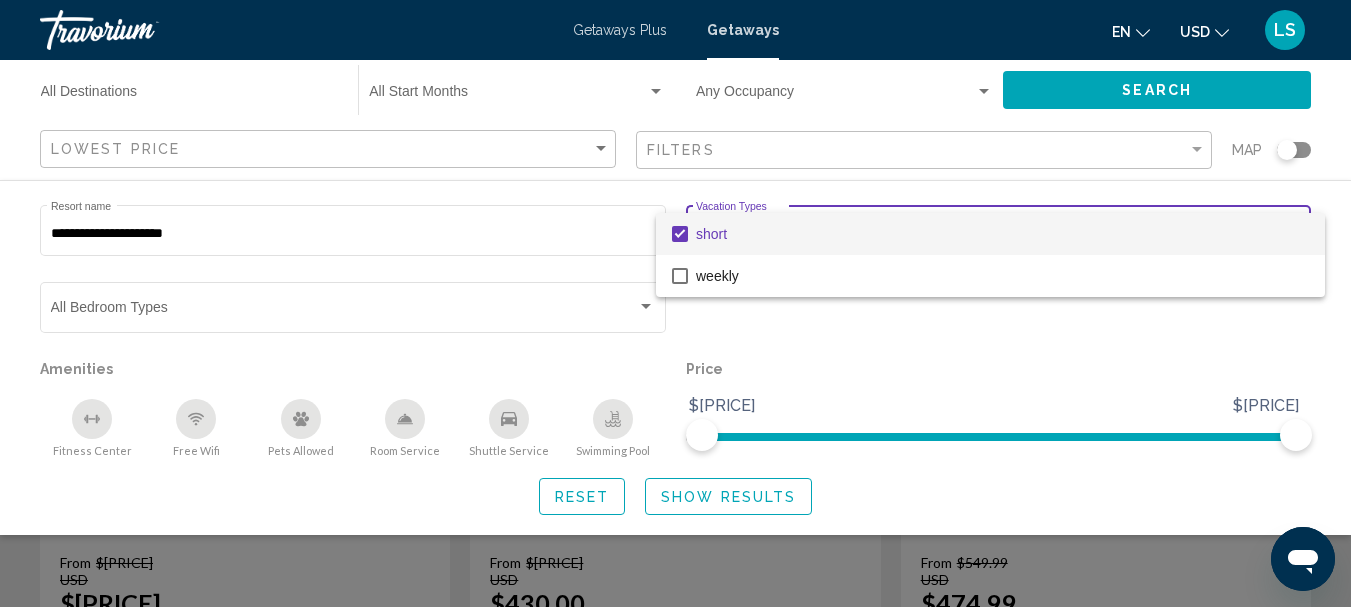 click at bounding box center [675, 303] 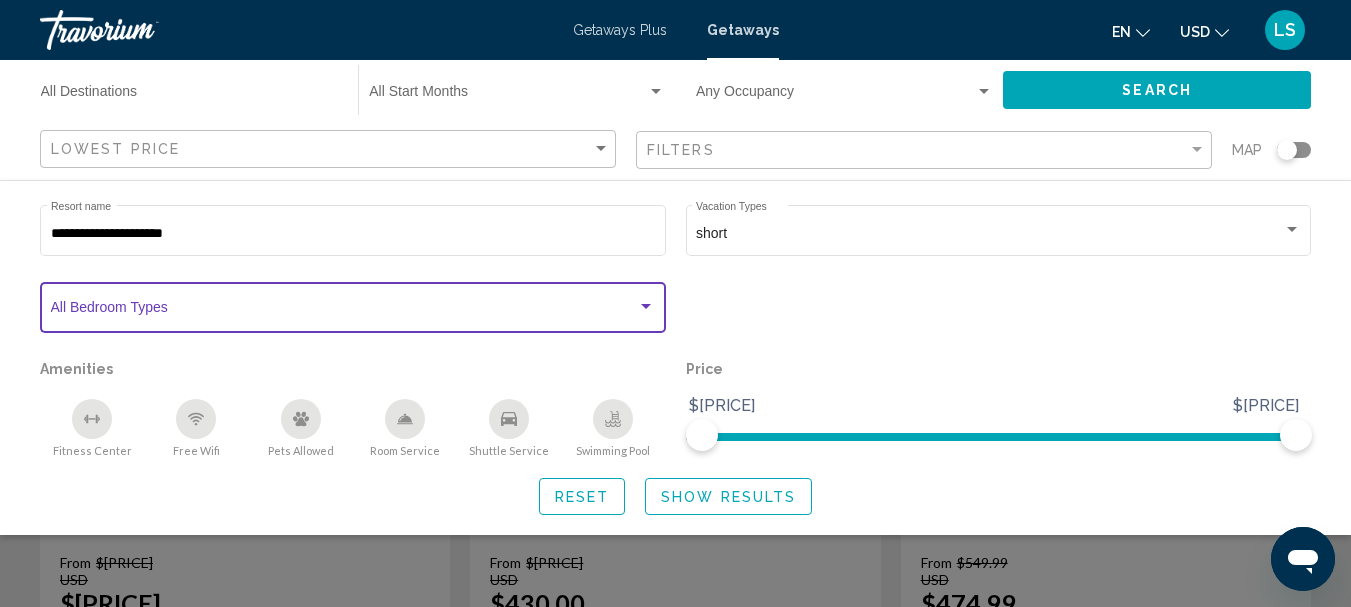 click at bounding box center (646, 306) 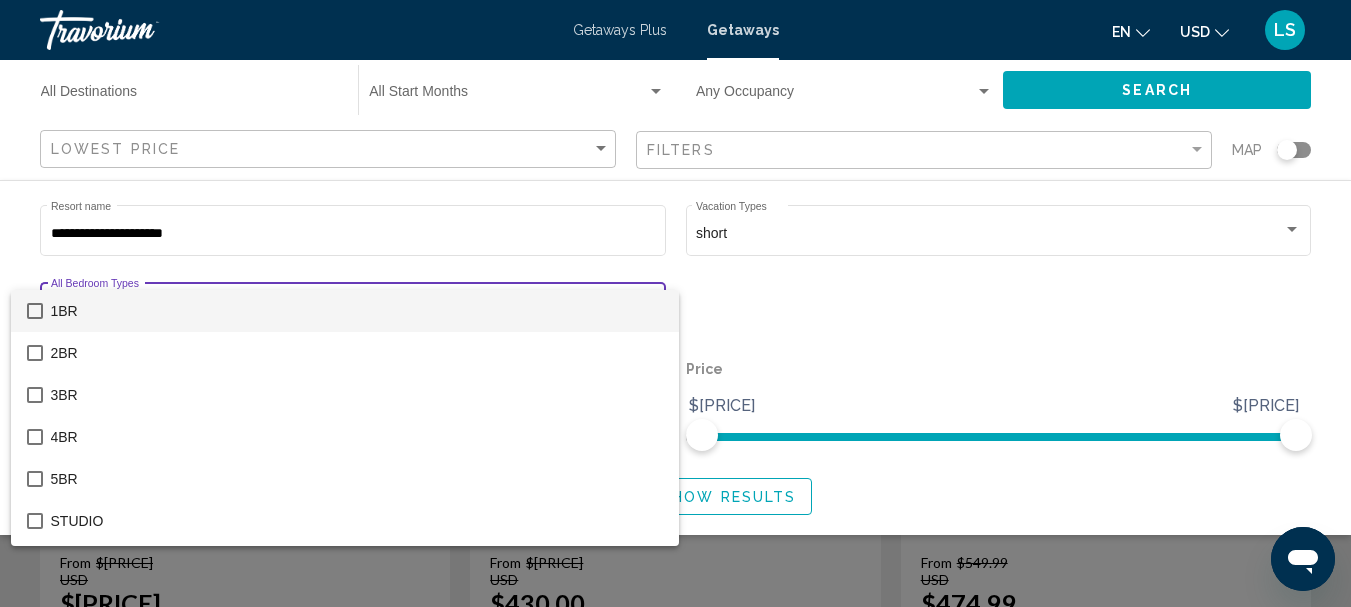 click at bounding box center [35, 311] 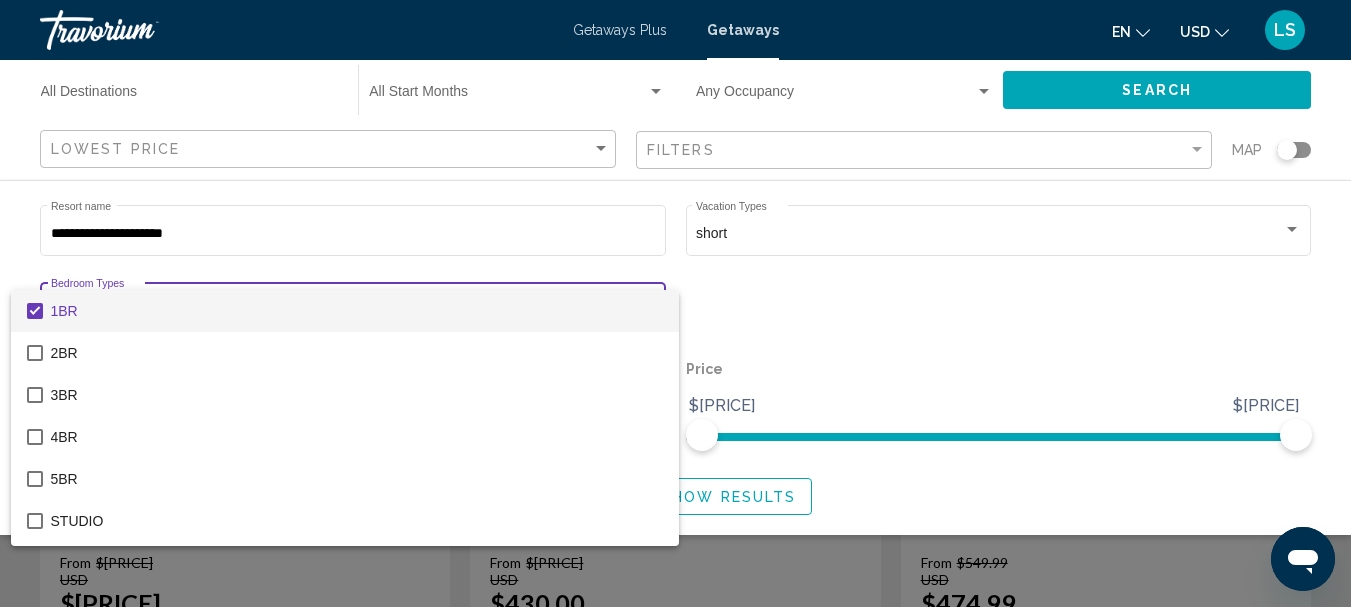 click at bounding box center [675, 303] 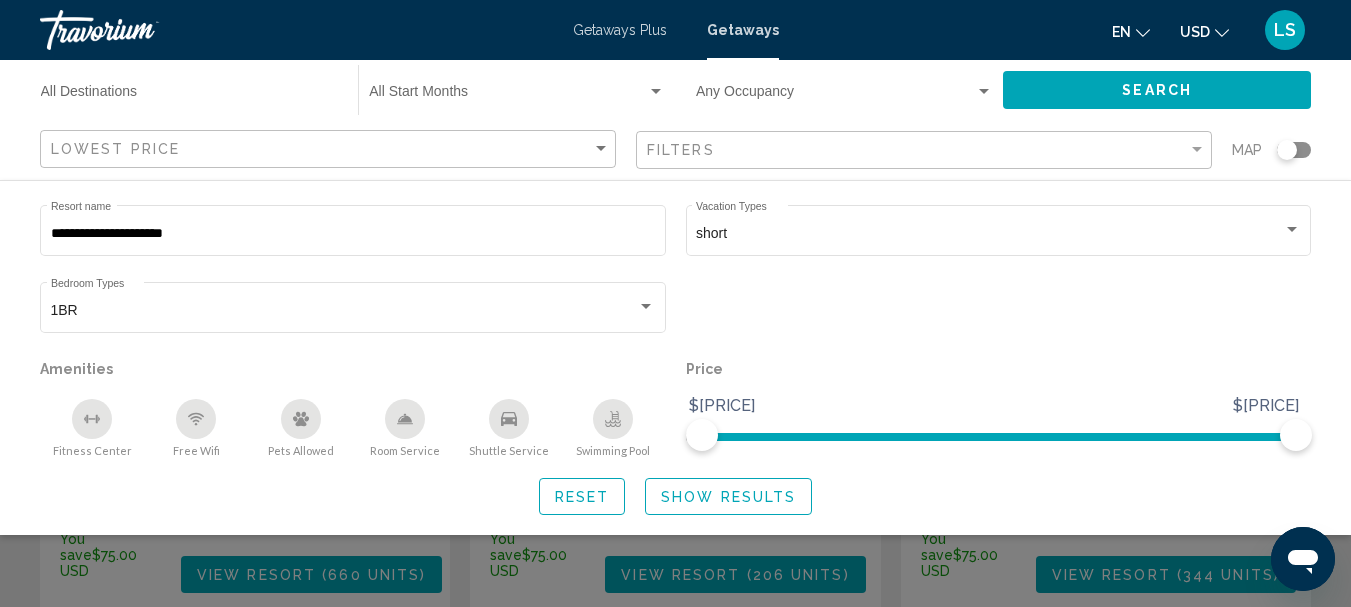 scroll, scrollTop: 320, scrollLeft: 0, axis: vertical 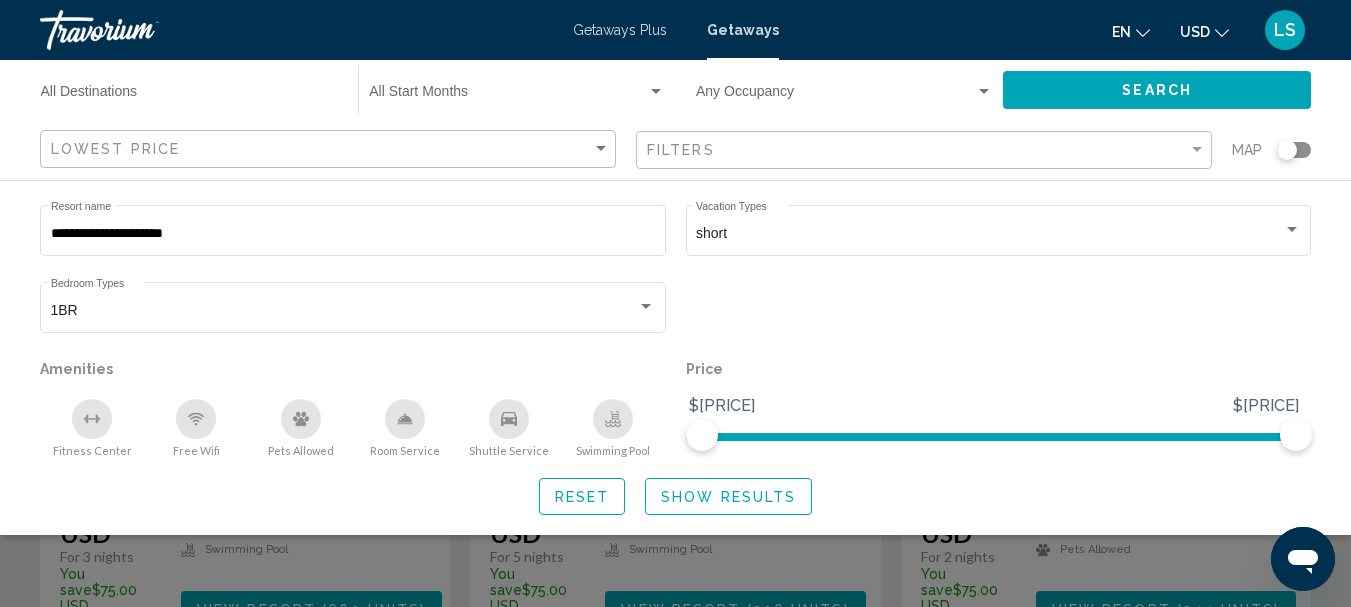 click on "Show Results" at bounding box center (728, 497) 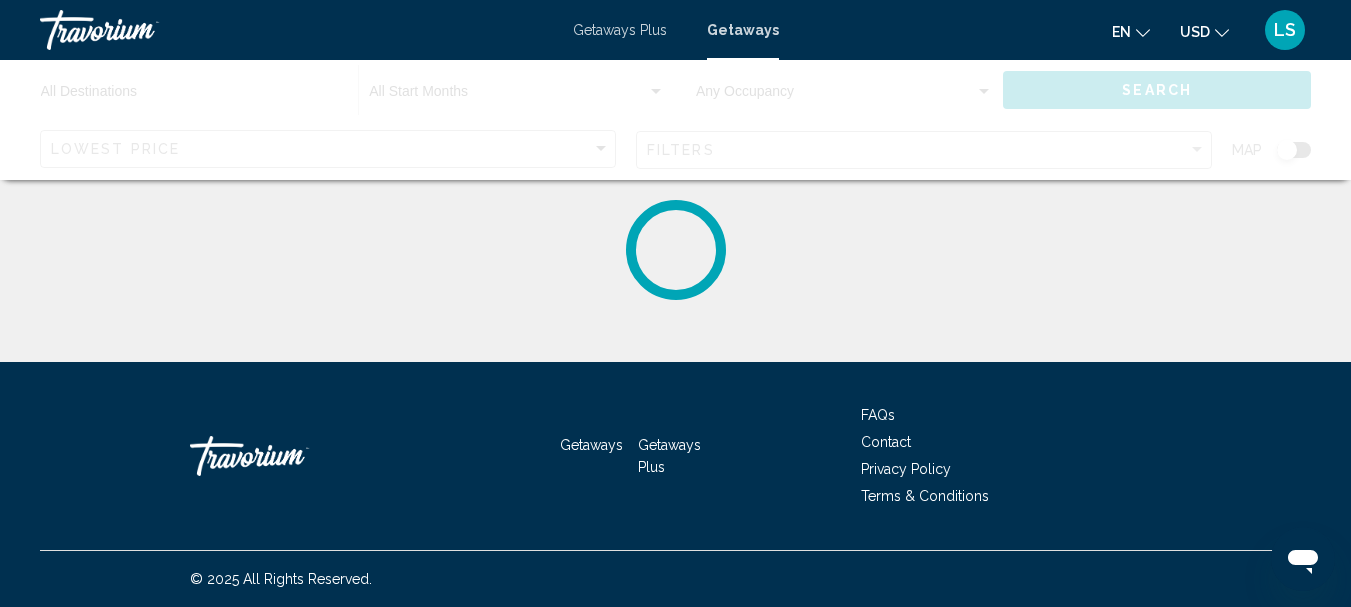 scroll, scrollTop: 0, scrollLeft: 0, axis: both 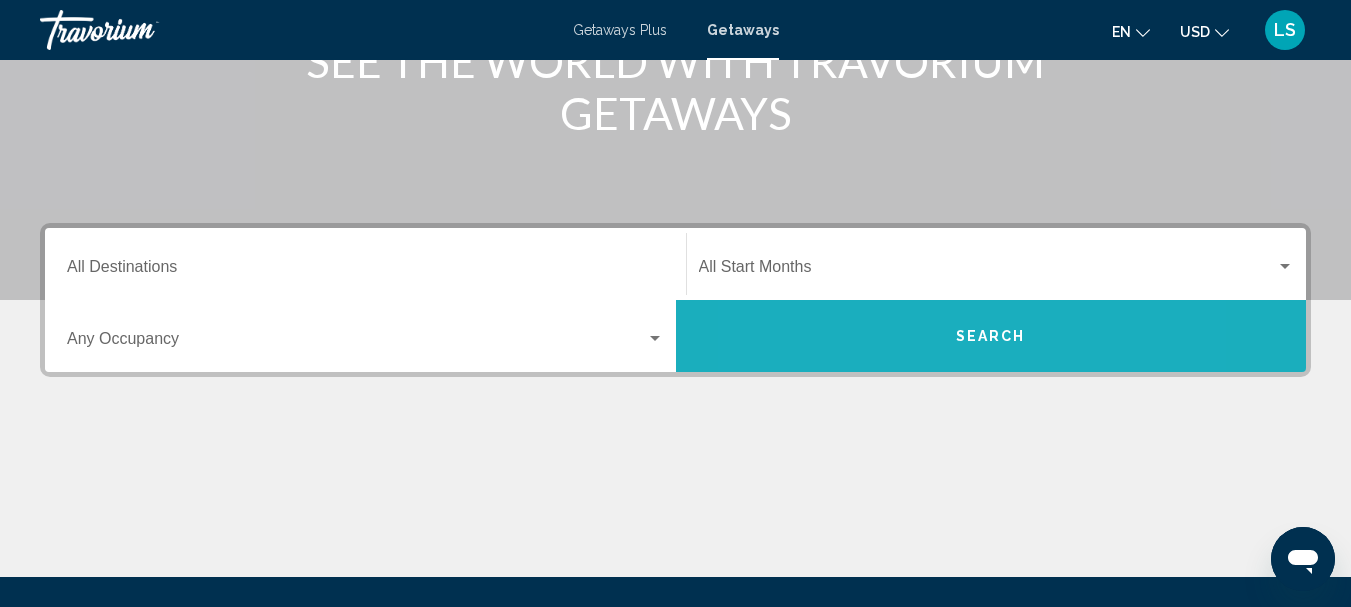 click on "Search" at bounding box center [991, 336] 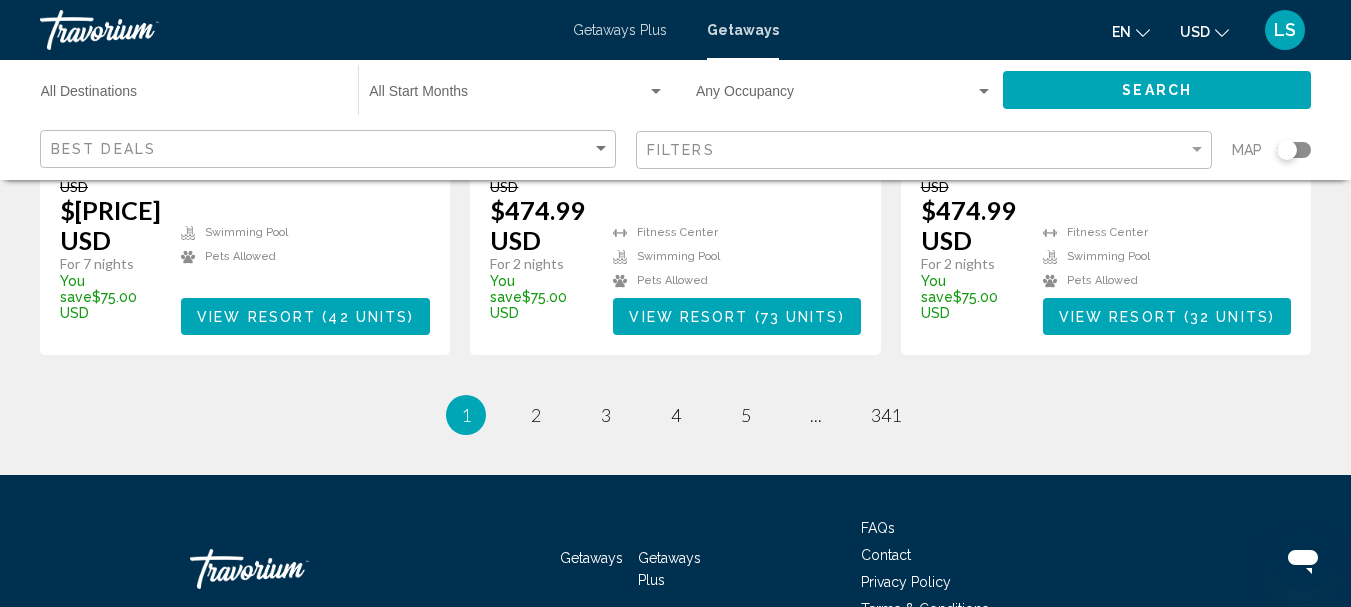 scroll, scrollTop: 2877, scrollLeft: 0, axis: vertical 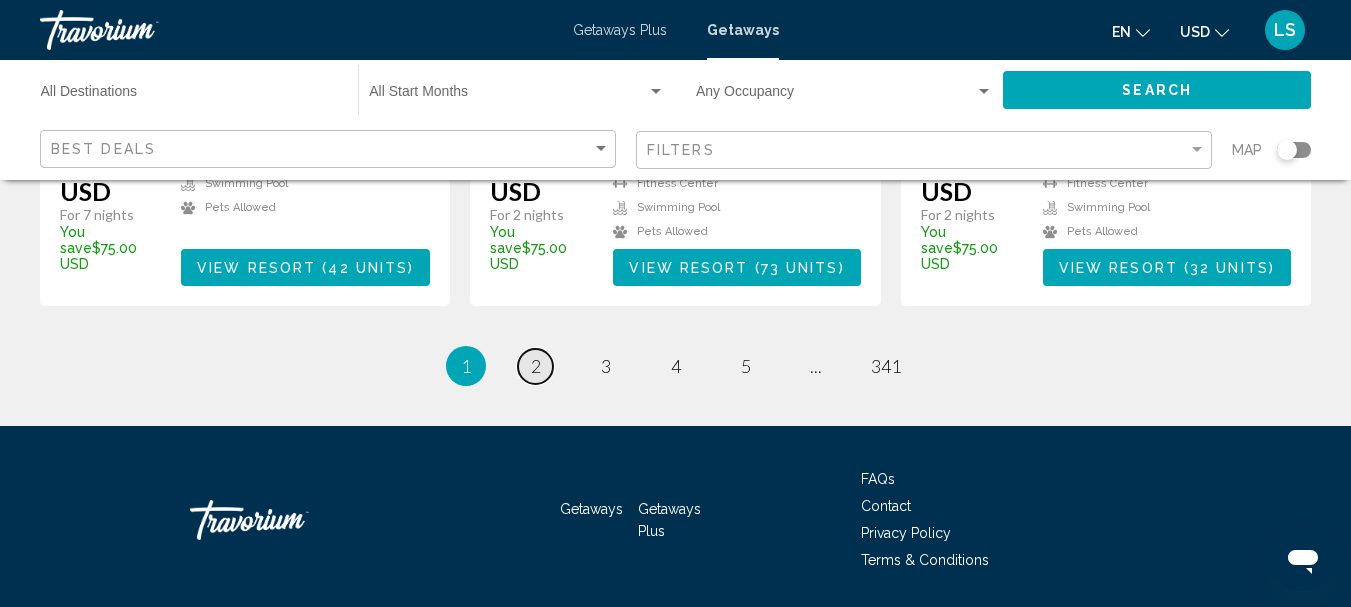 click on "2" at bounding box center (536, 366) 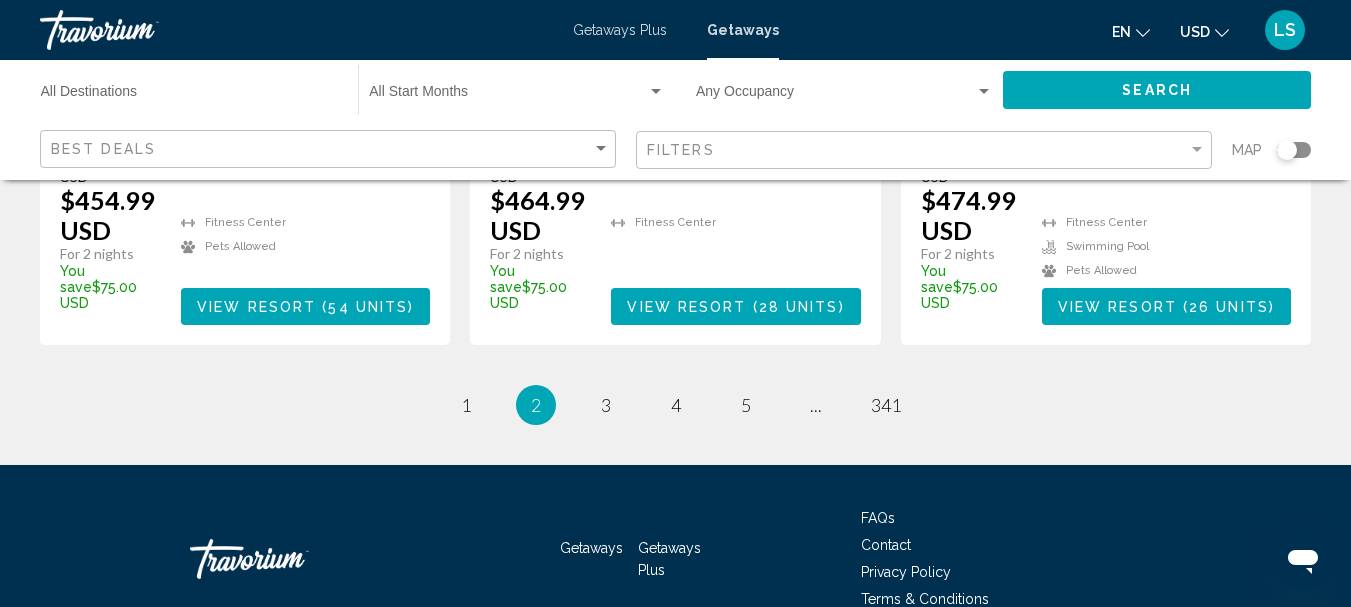 scroll, scrollTop: 2908, scrollLeft: 0, axis: vertical 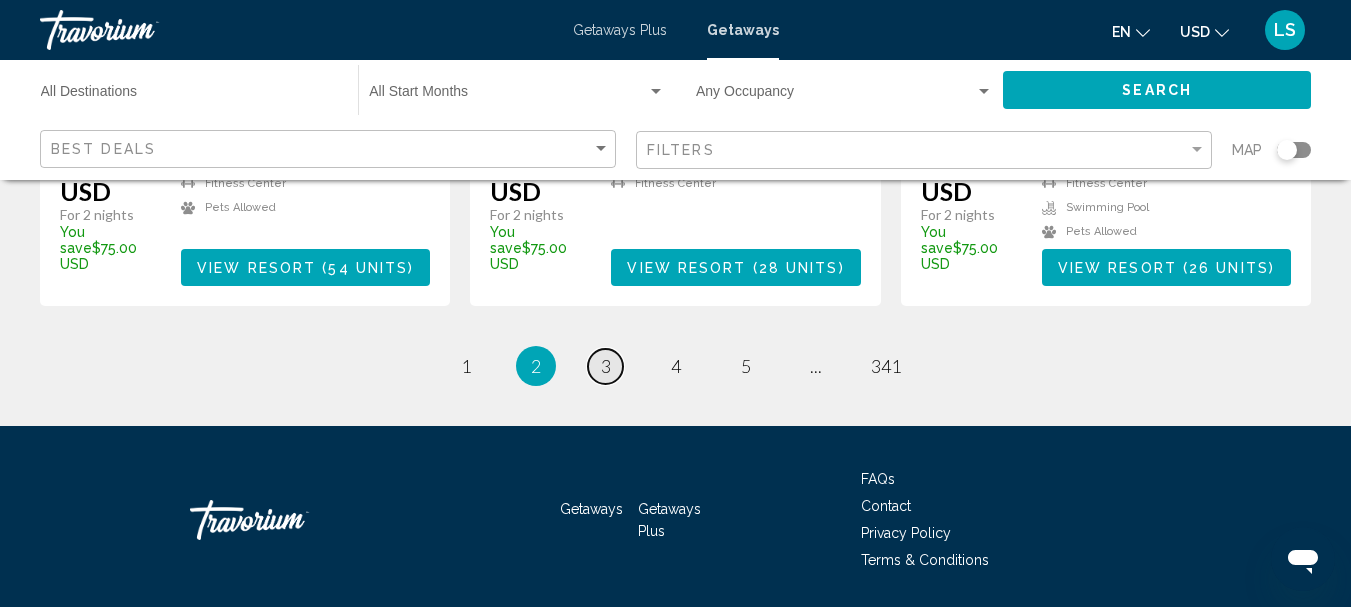click on "3" at bounding box center [466, 366] 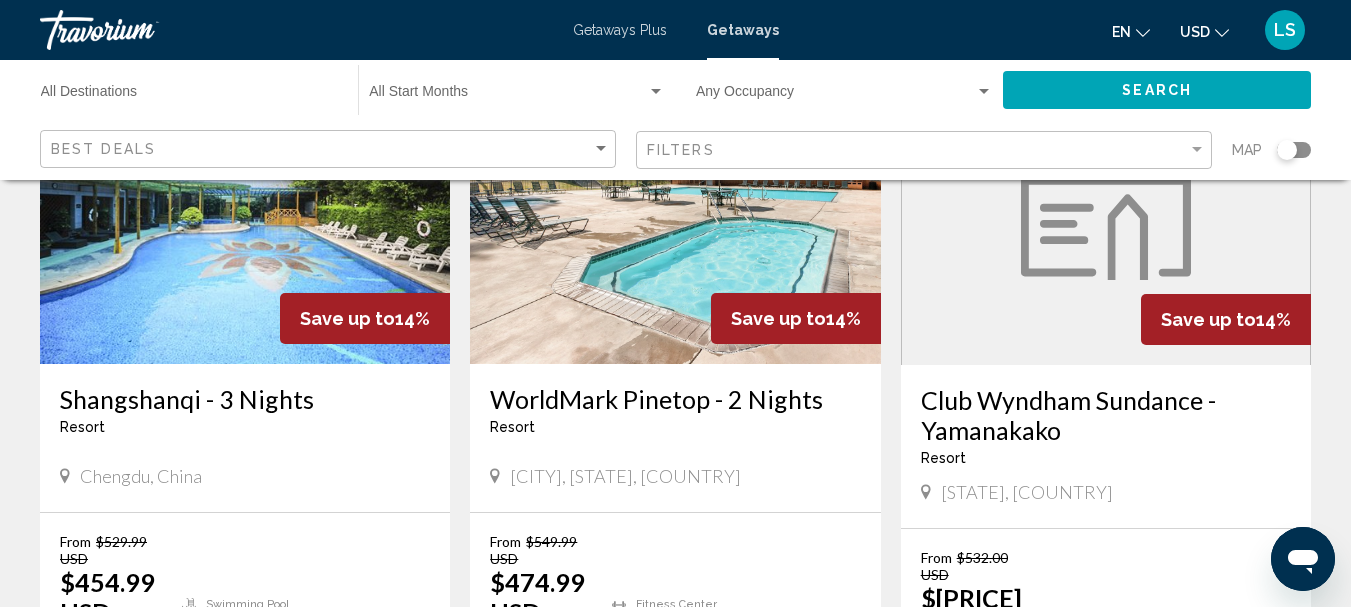 scroll, scrollTop: 1000, scrollLeft: 0, axis: vertical 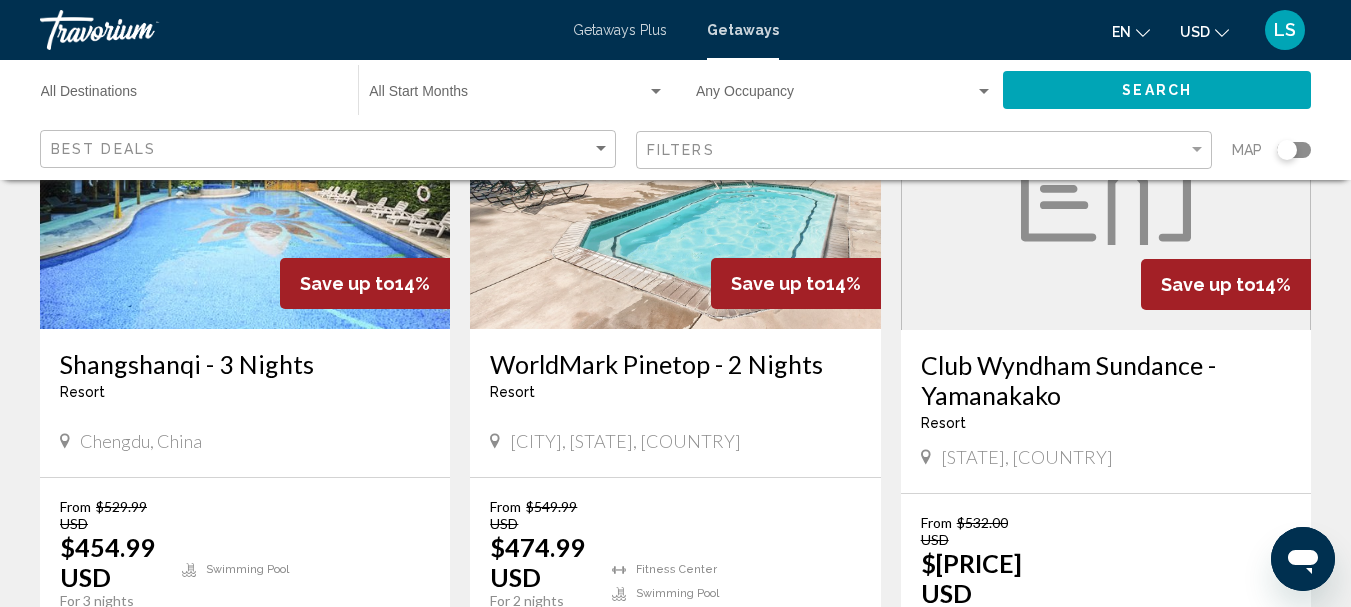 click at bounding box center [1222, 33] 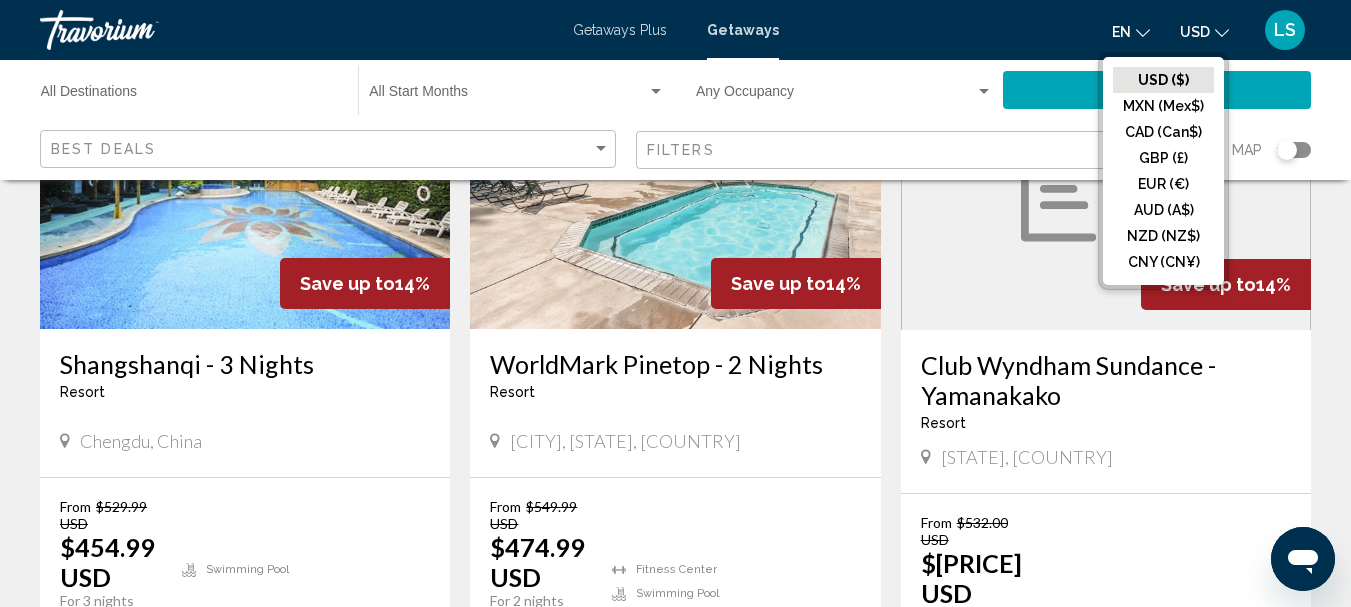 click at bounding box center (1143, 33) 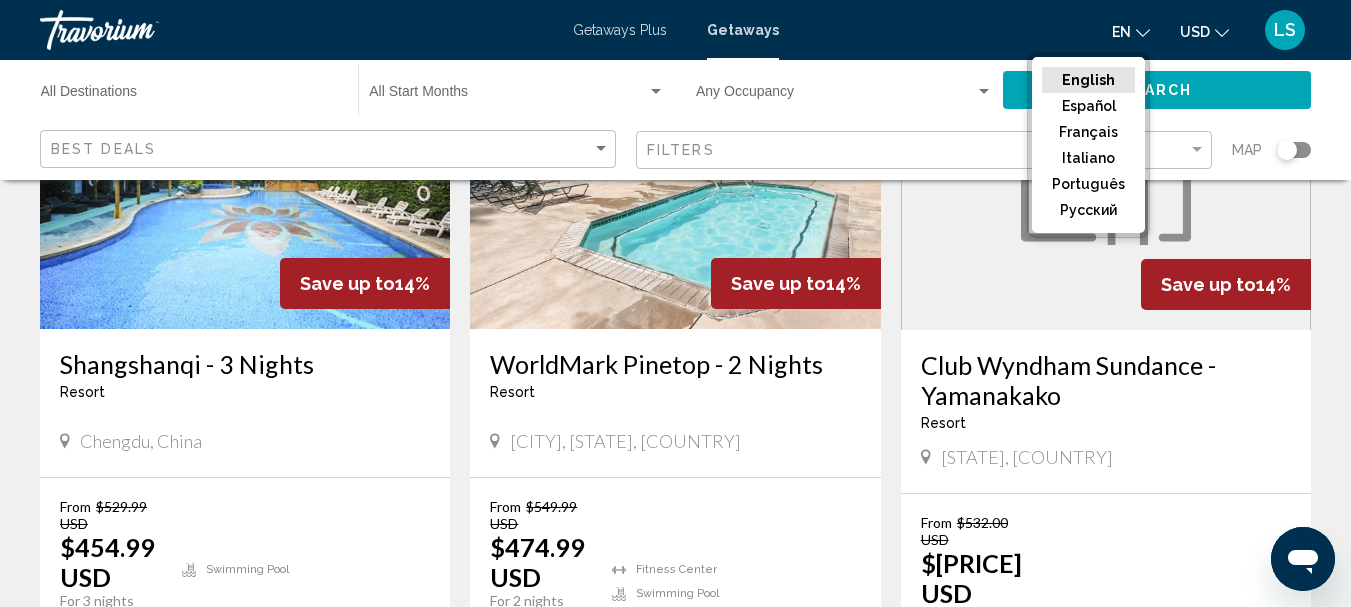 click at bounding box center [1222, 33] 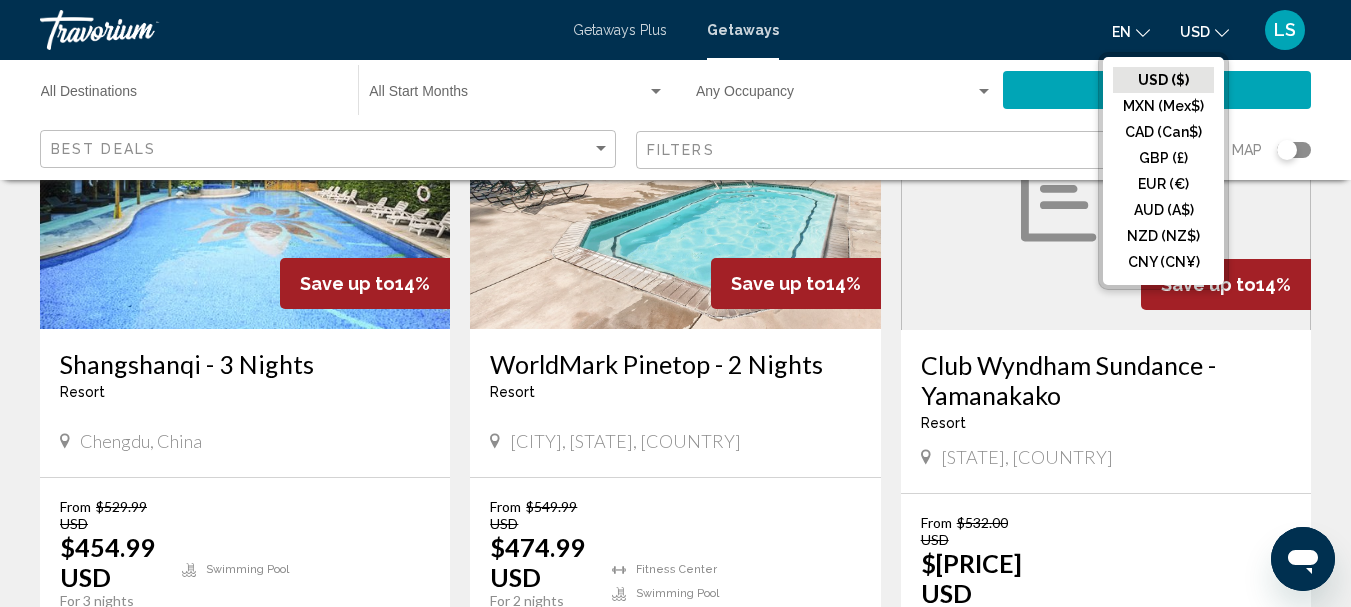 click on "Getaways Plus" at bounding box center (620, 30) 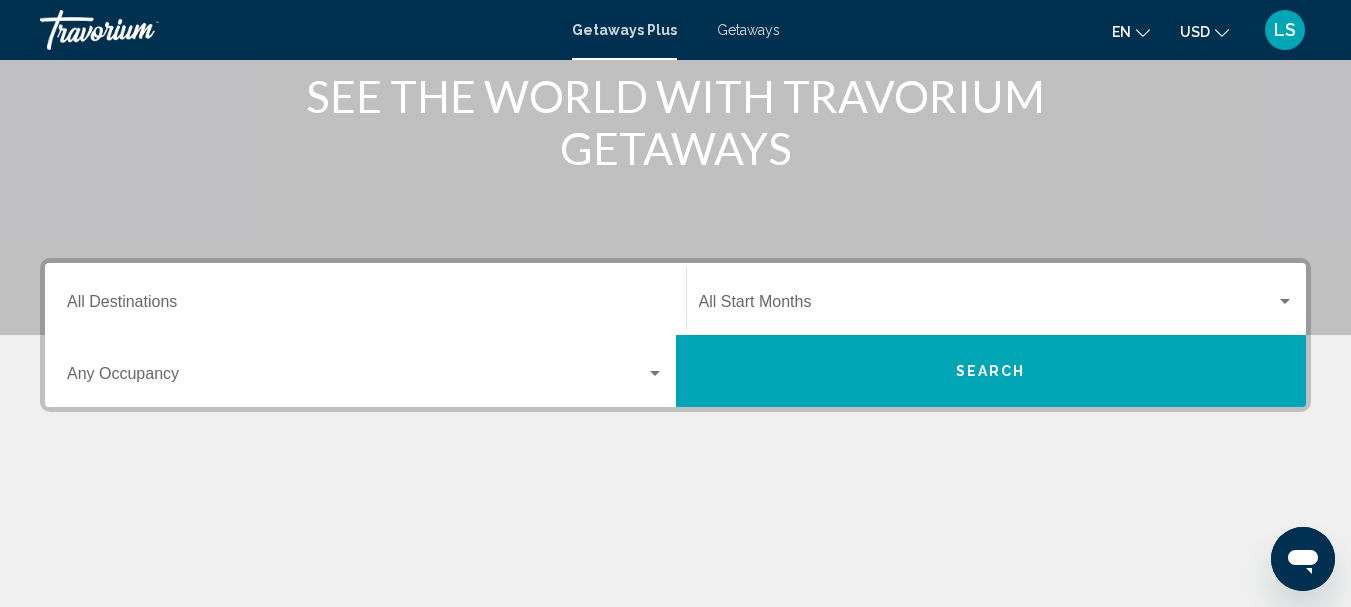 scroll, scrollTop: 300, scrollLeft: 0, axis: vertical 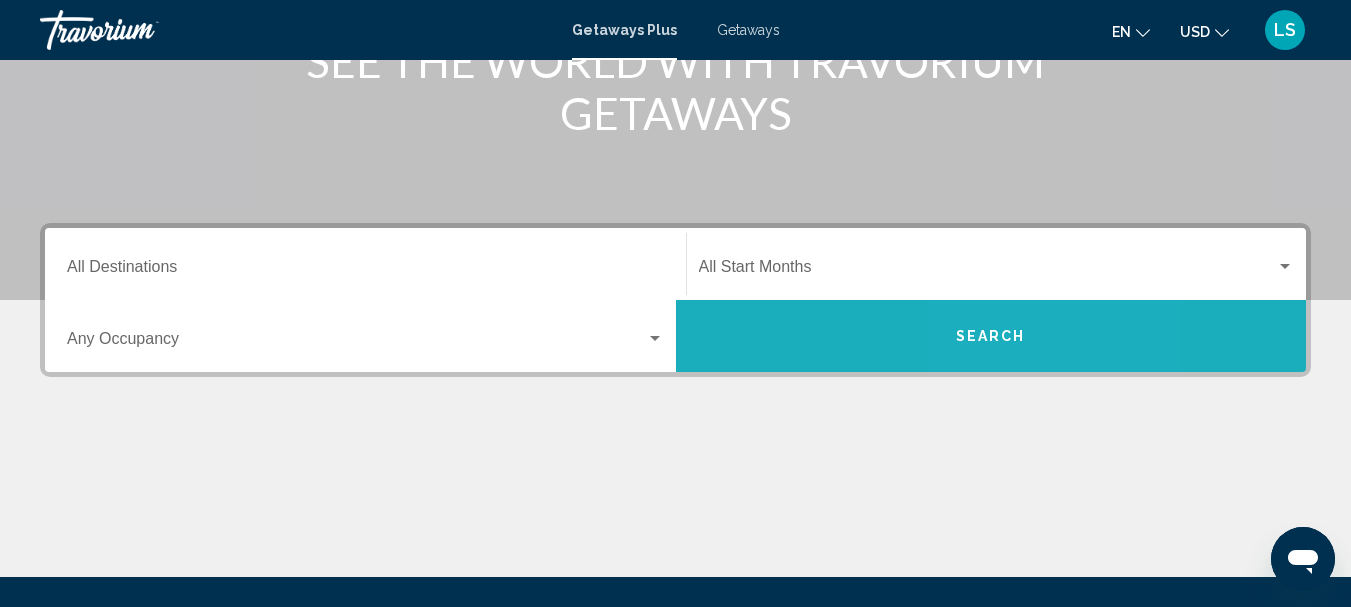 click on "Search" at bounding box center (991, 337) 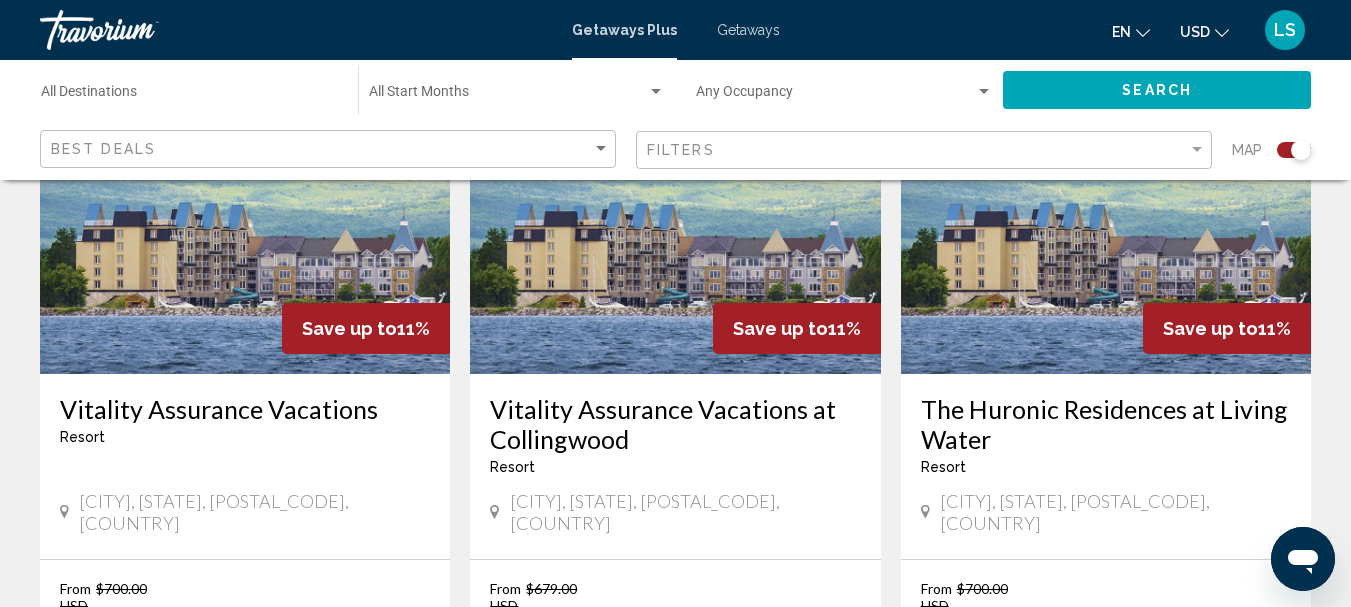 scroll, scrollTop: 1600, scrollLeft: 0, axis: vertical 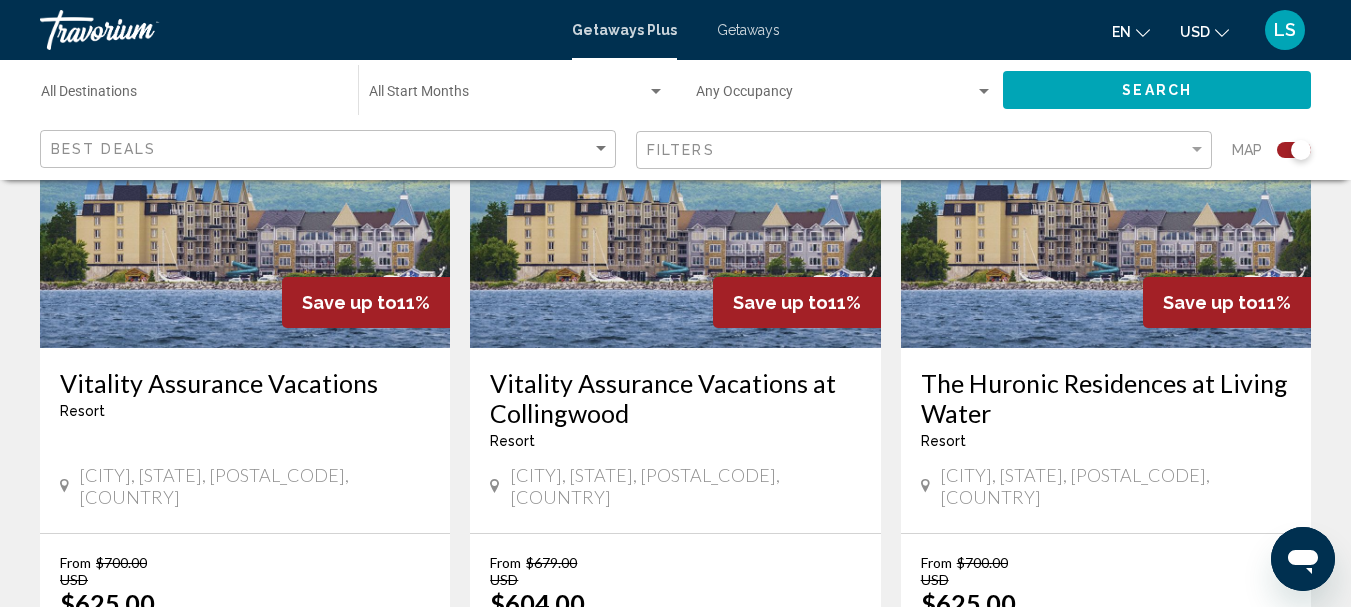 click at bounding box center [1222, 33] 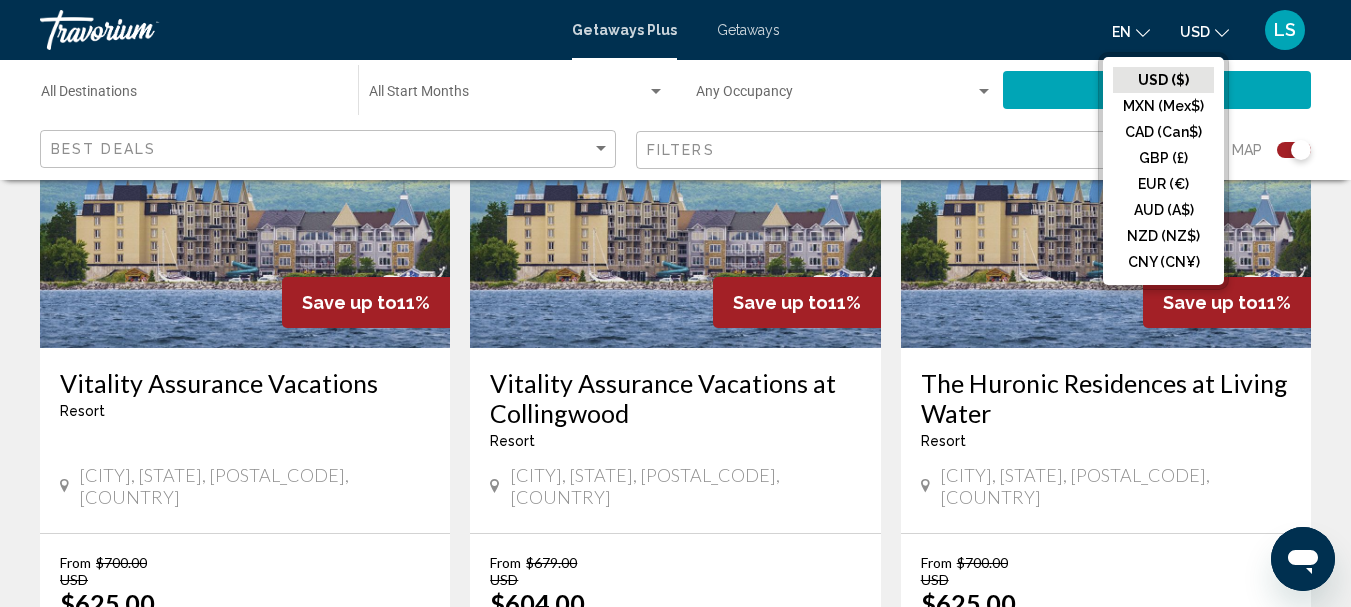 click on "USD ($)" at bounding box center [1163, 80] 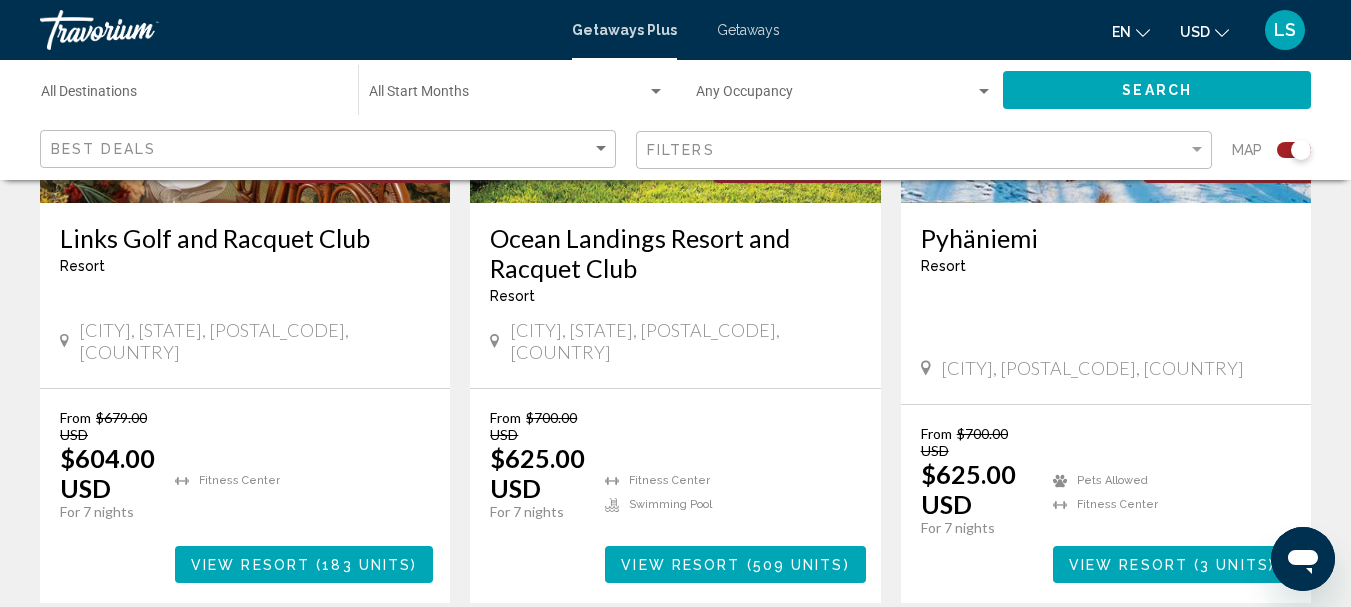scroll, scrollTop: 3400, scrollLeft: 0, axis: vertical 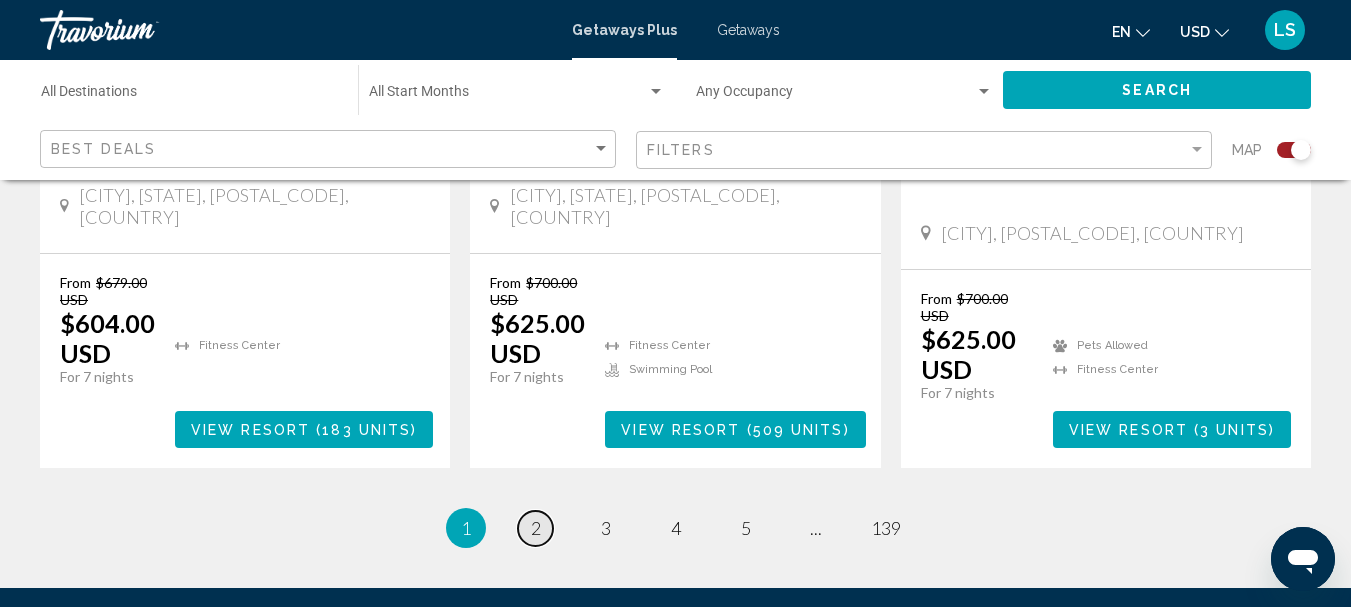 click on "2" at bounding box center (536, 528) 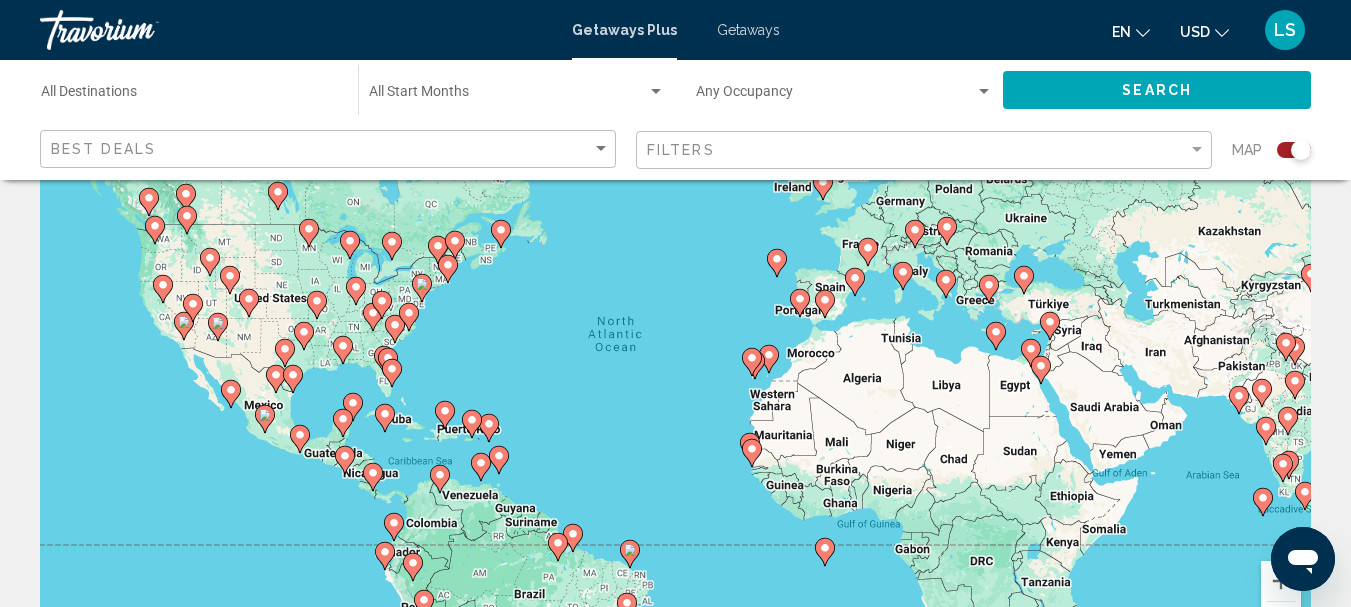 scroll, scrollTop: 100, scrollLeft: 0, axis: vertical 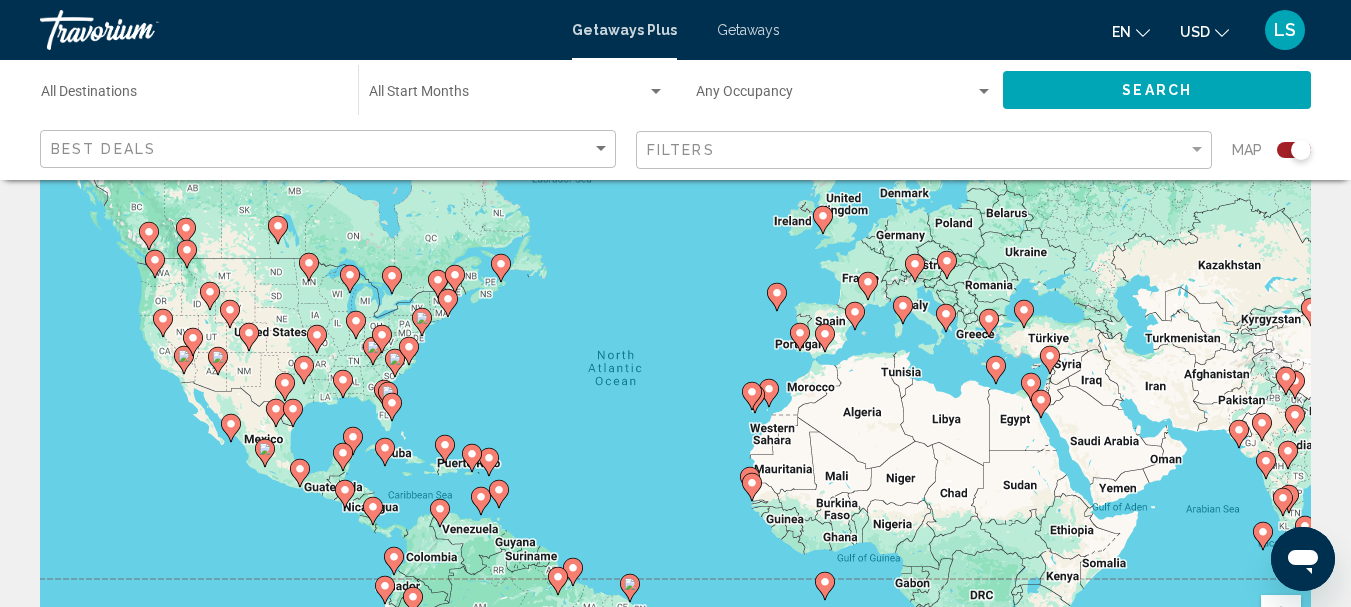 click at bounding box center (570, 664) 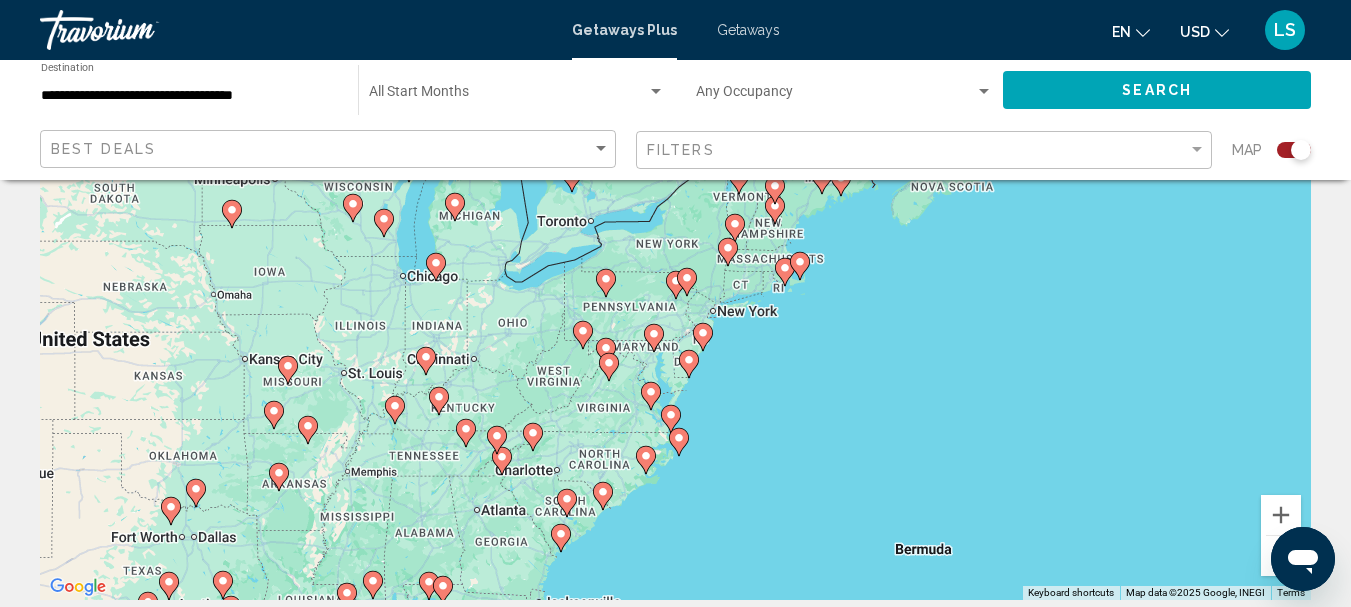 scroll, scrollTop: 100, scrollLeft: 0, axis: vertical 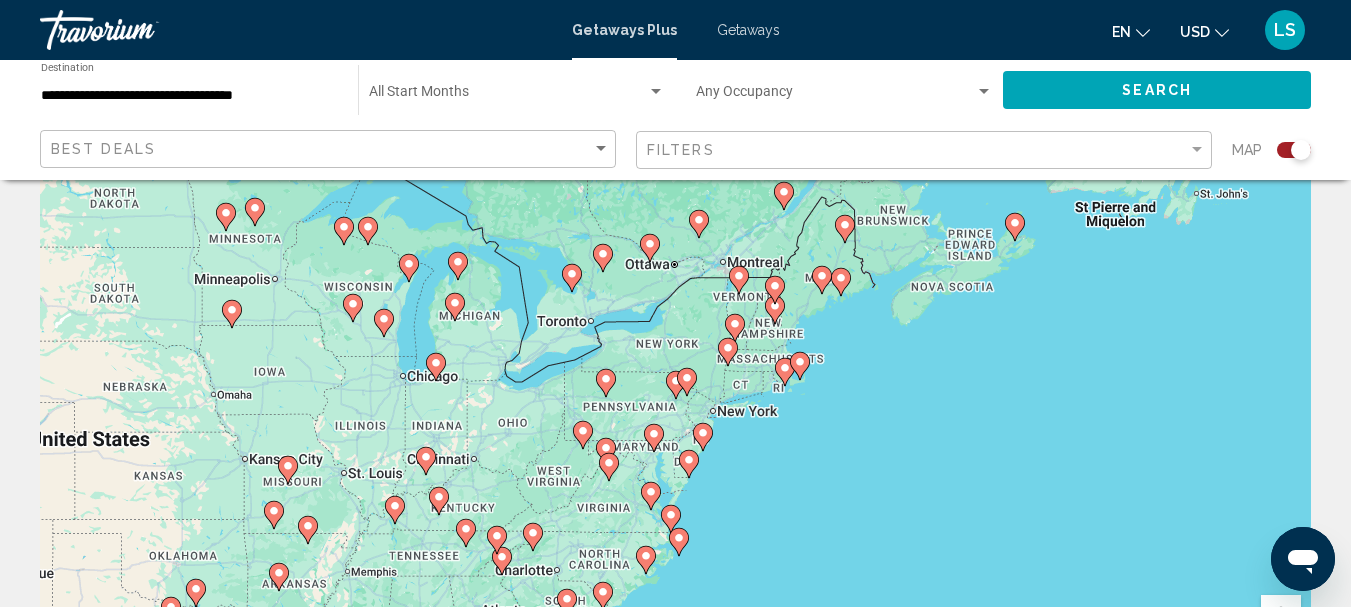 click at bounding box center (676, 381) 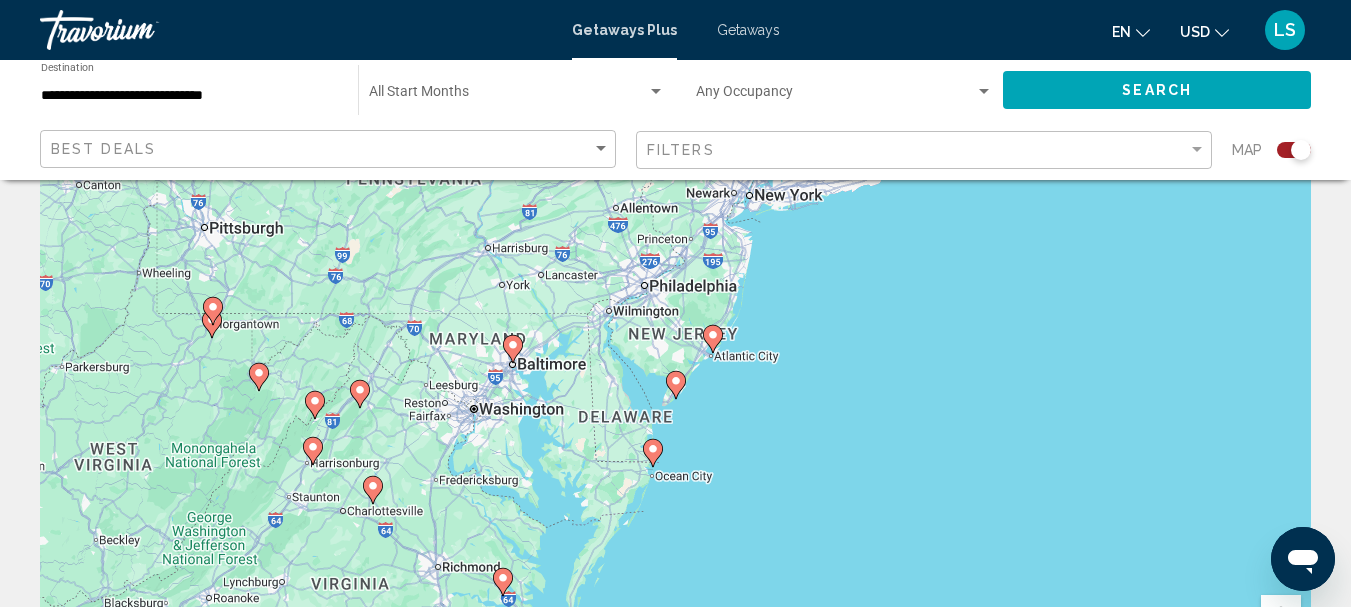 click at bounding box center [602, 137] 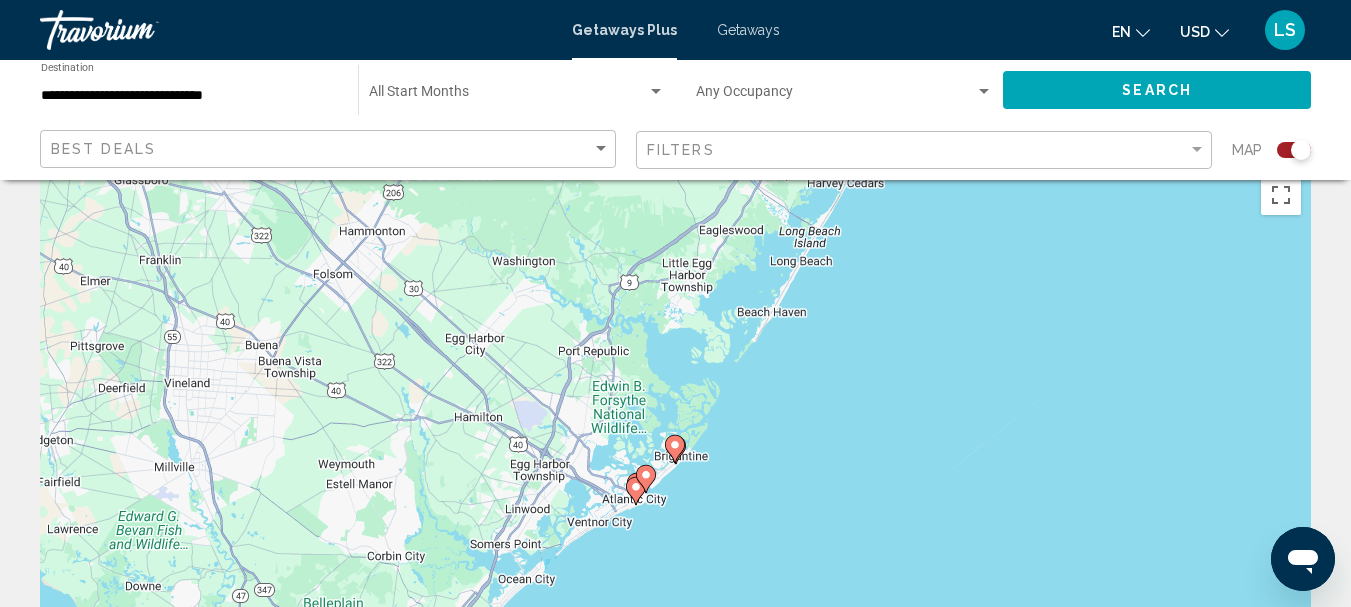 scroll, scrollTop: 0, scrollLeft: 0, axis: both 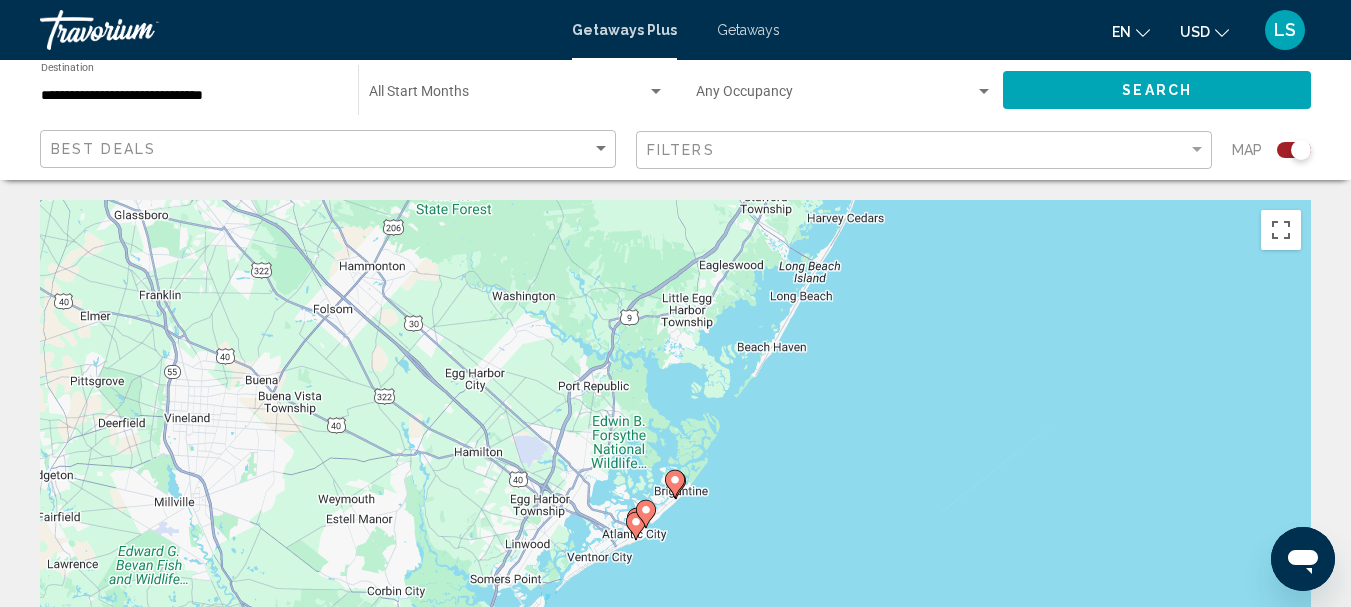 click at bounding box center [676, 481] 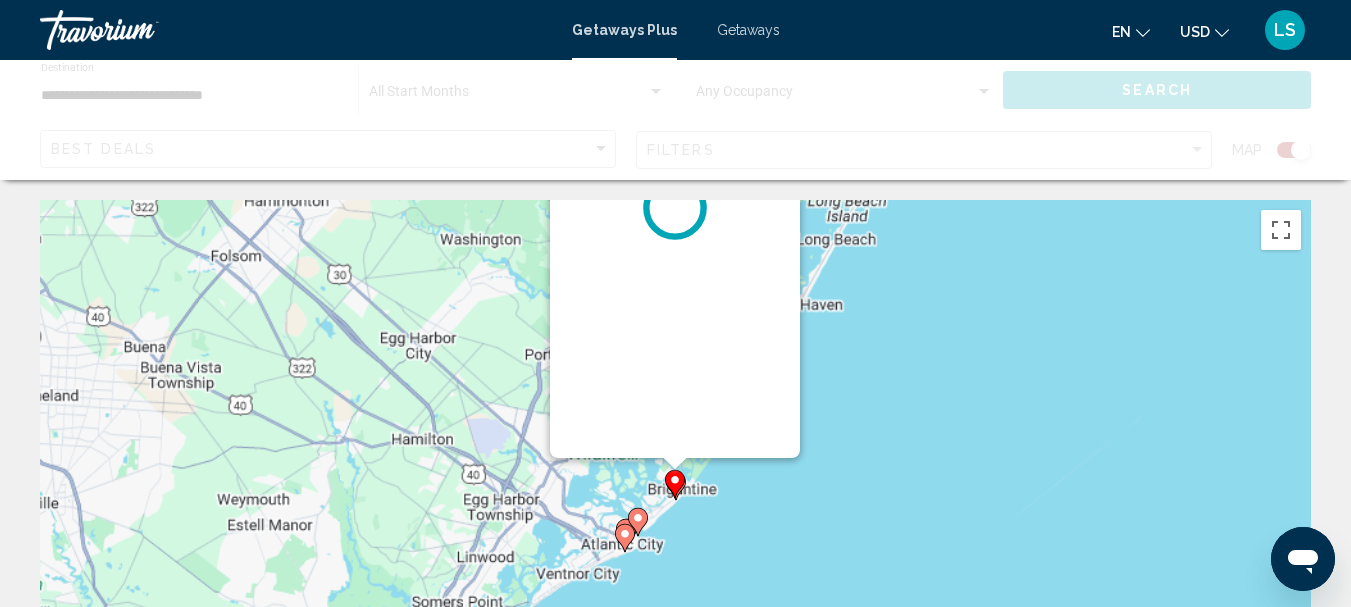 click at bounding box center (676, 482) 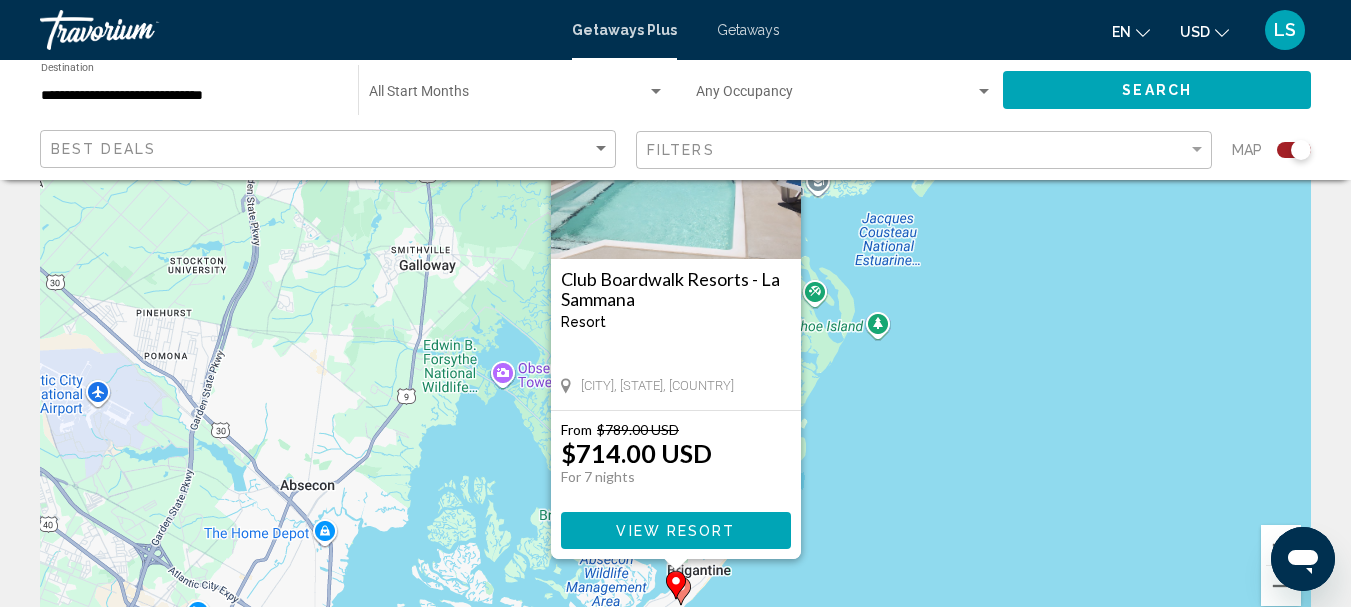 scroll, scrollTop: 200, scrollLeft: 0, axis: vertical 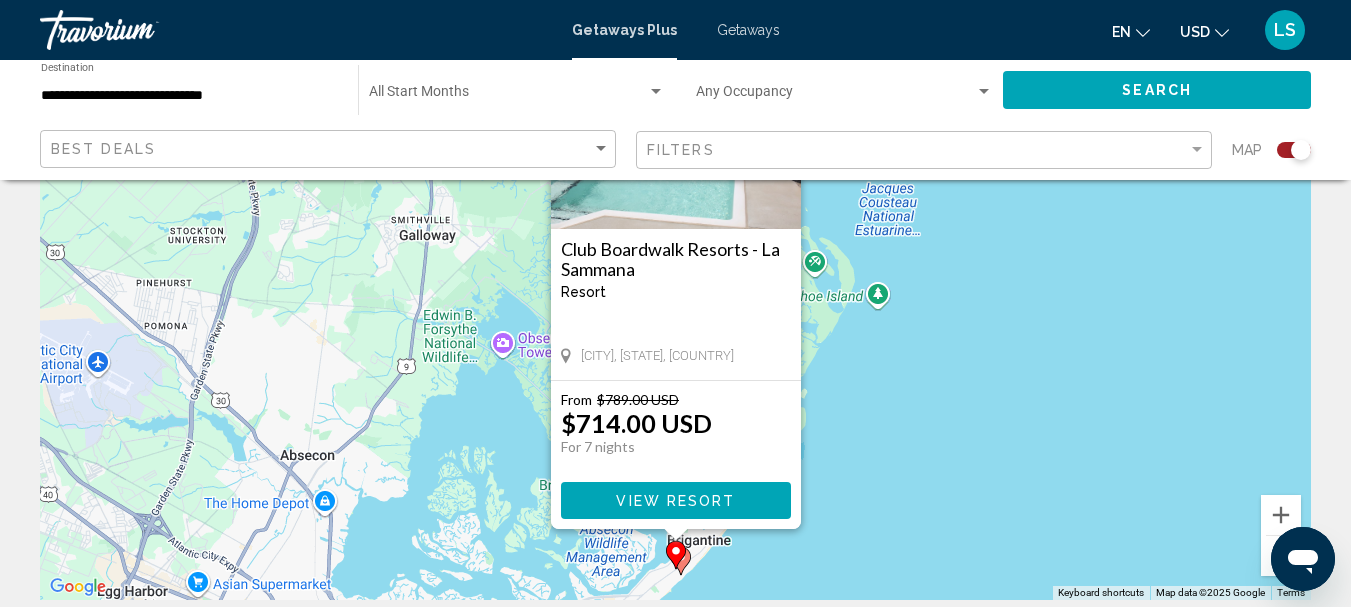 click on "View Resort" at bounding box center [675, 501] 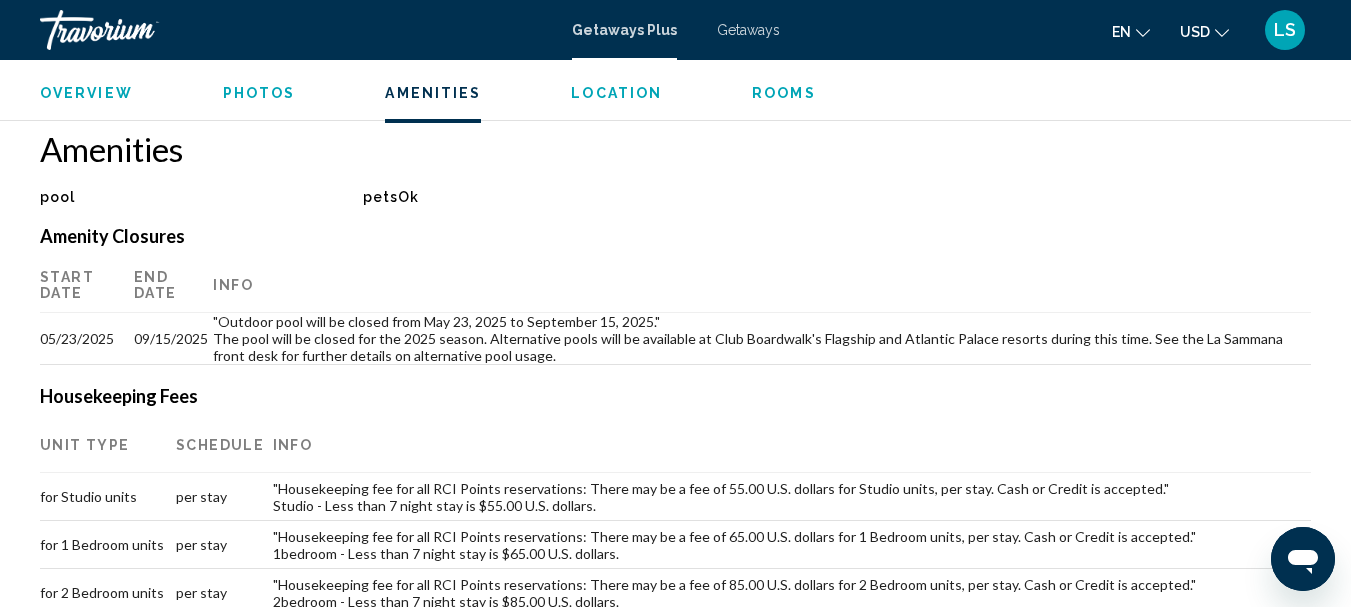 scroll, scrollTop: 1932, scrollLeft: 0, axis: vertical 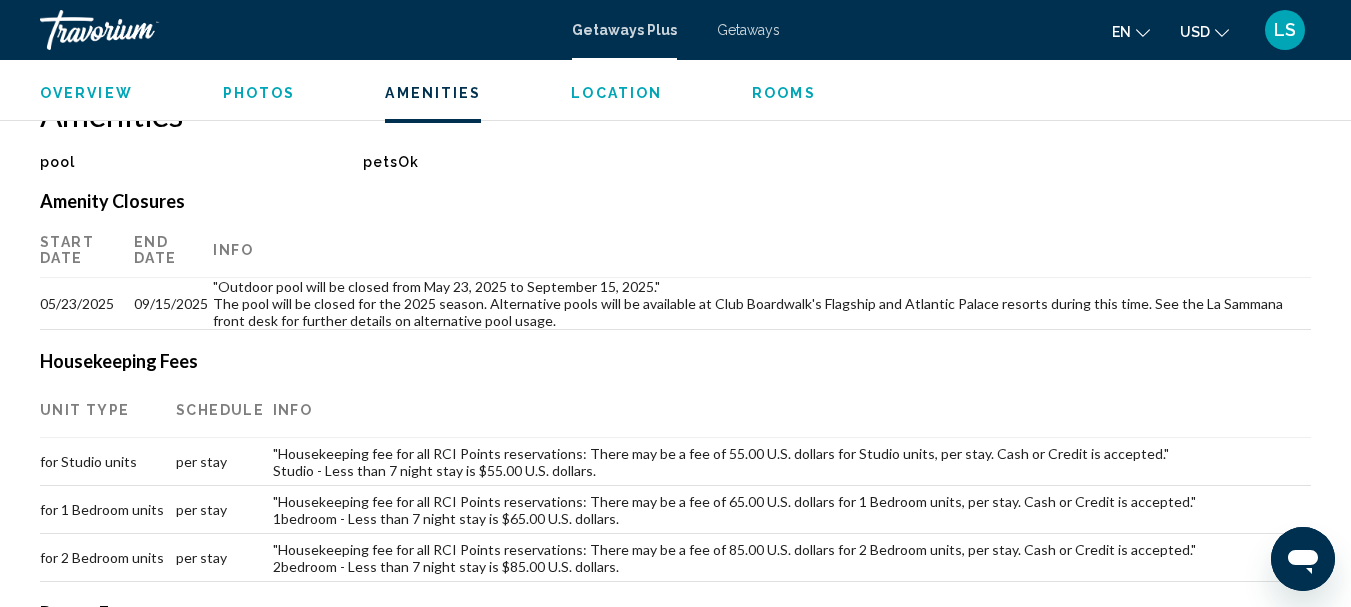 click on "Photos" at bounding box center (259, 93) 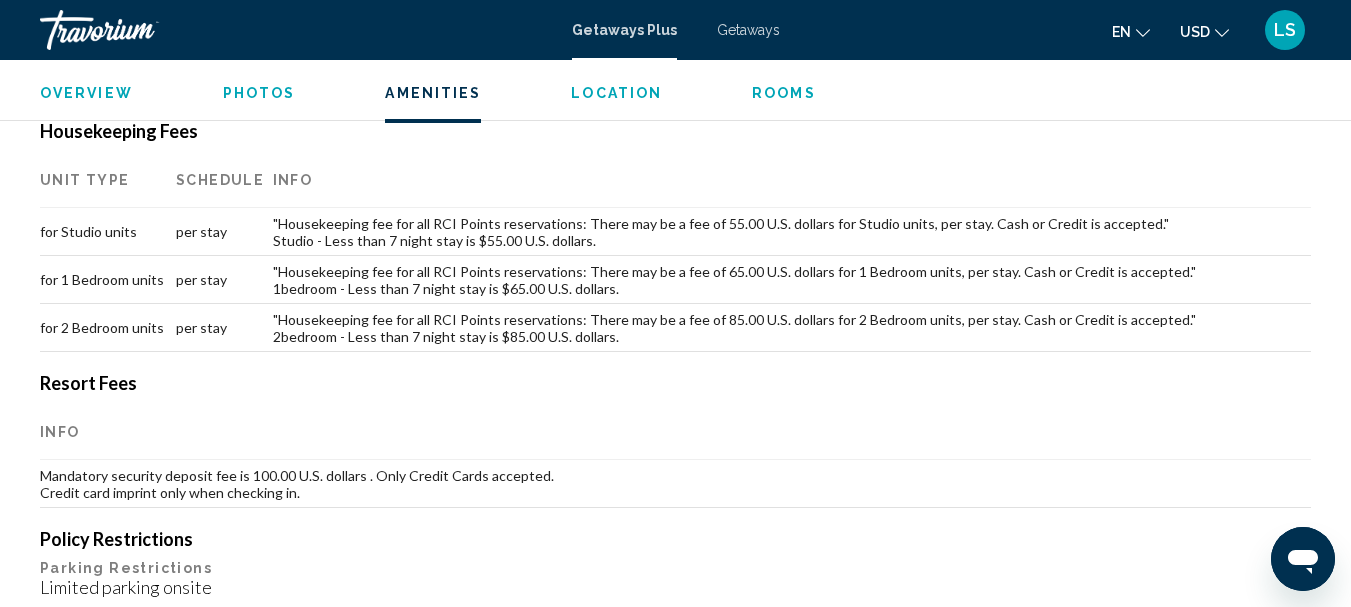 scroll, scrollTop: 1974, scrollLeft: 0, axis: vertical 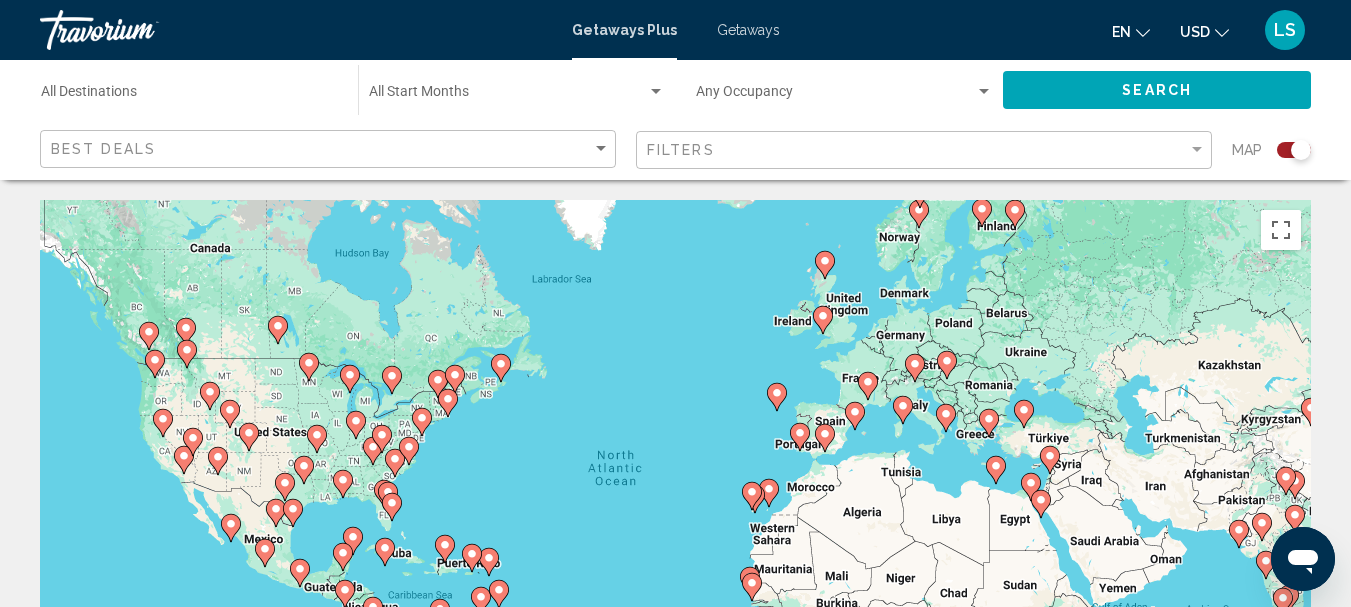 click at bounding box center [570, 764] 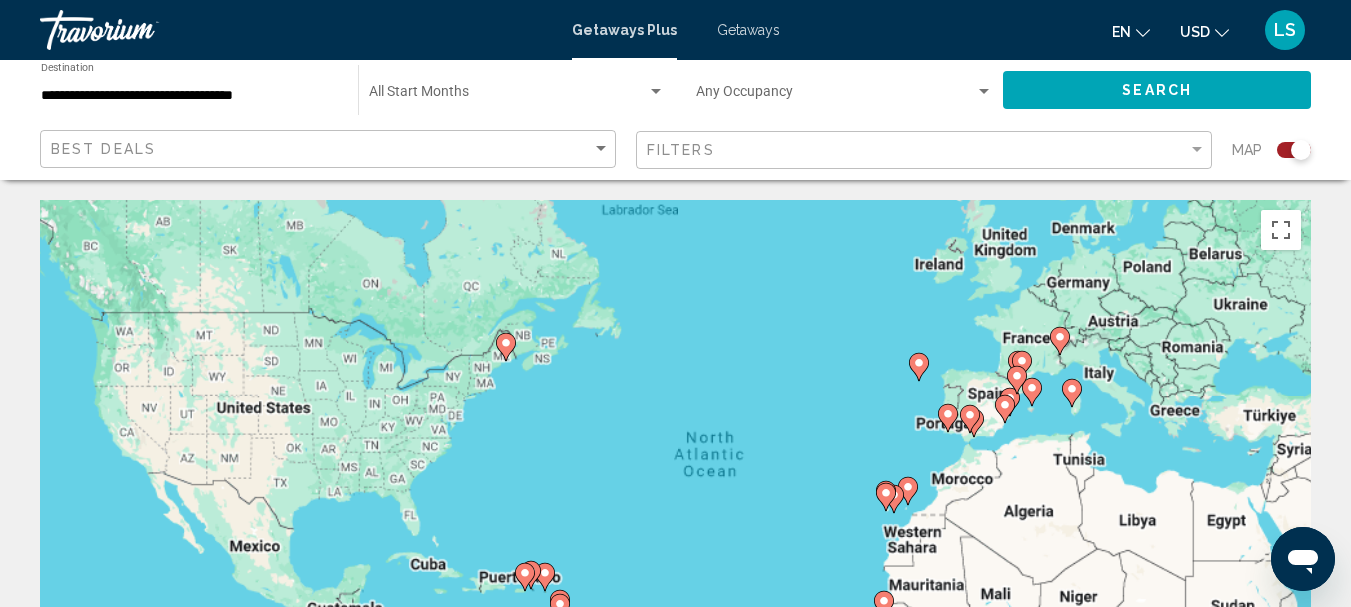 click on "To navigate, press the arrow keys. To activate drag with keyboard, press Alt + Enter. Once in keyboard drag state, use the arrow keys to move the marker. To complete the drag, press the Enter key. To cancel, press Escape." at bounding box center [675, 500] 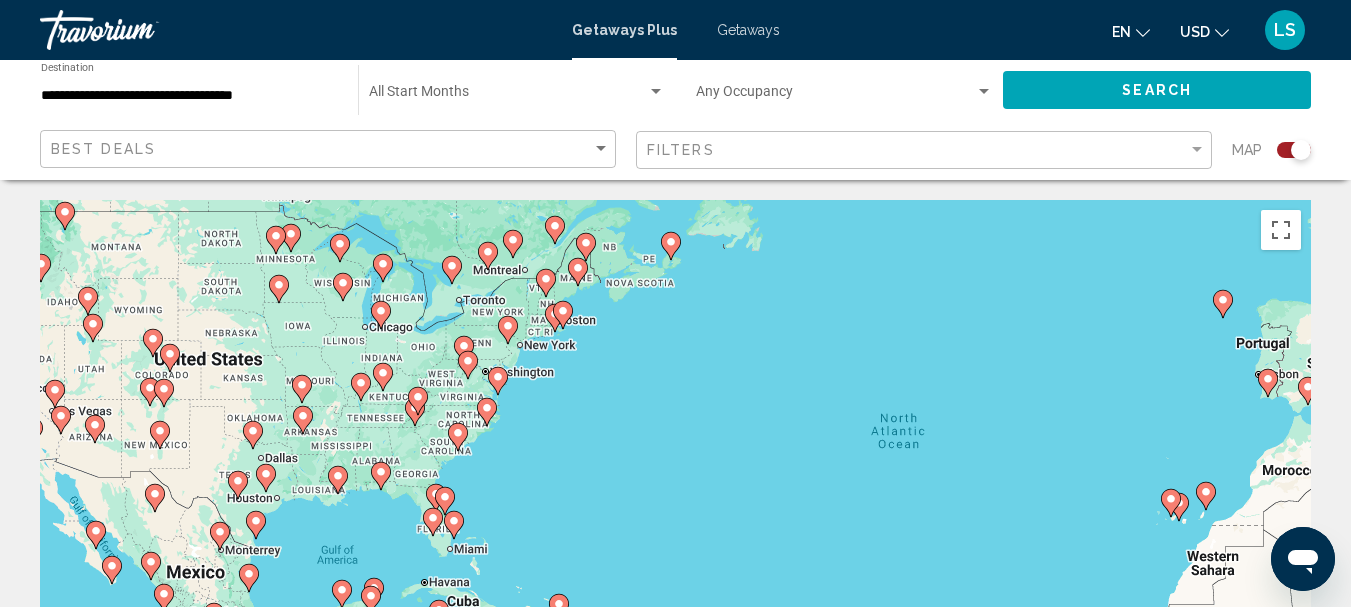 click at bounding box center [32, 432] 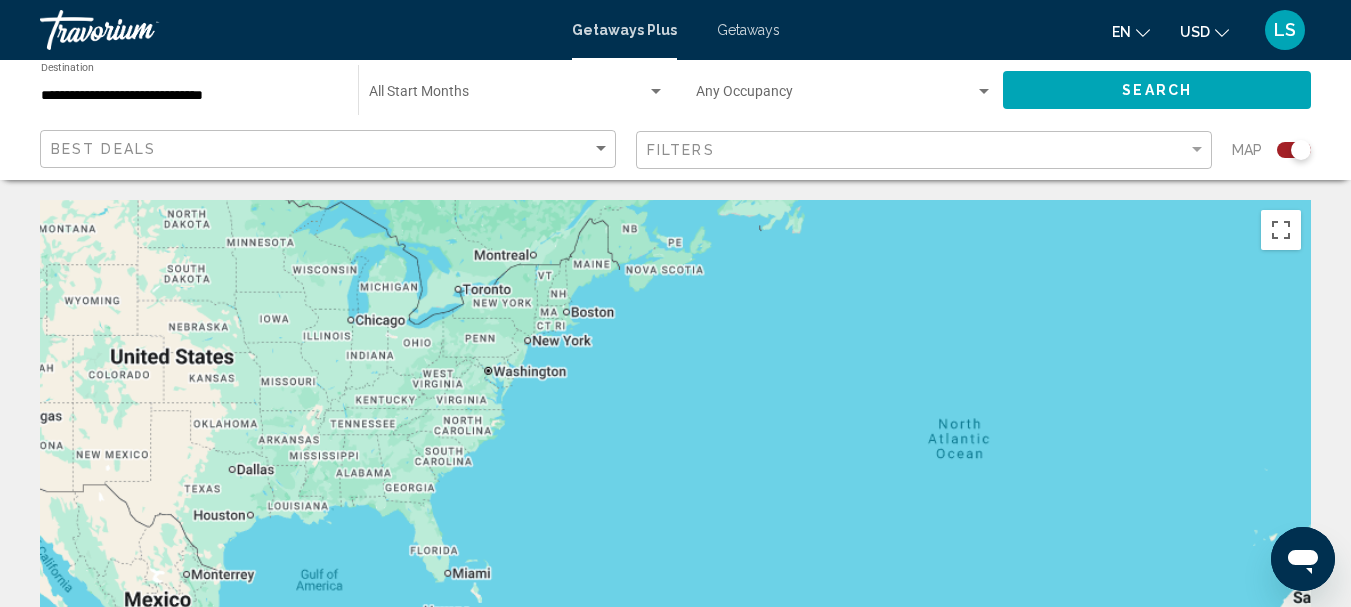 click on "To navigate, press the arrow keys." at bounding box center (675, 500) 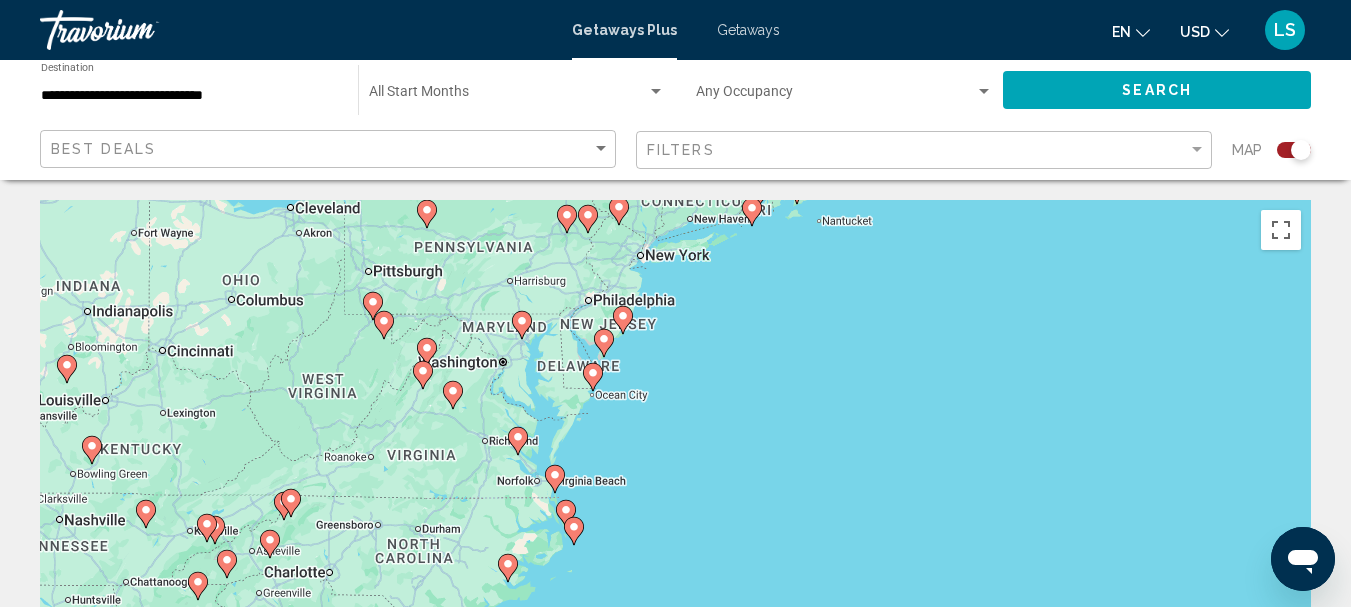 click at bounding box center (567, 215) 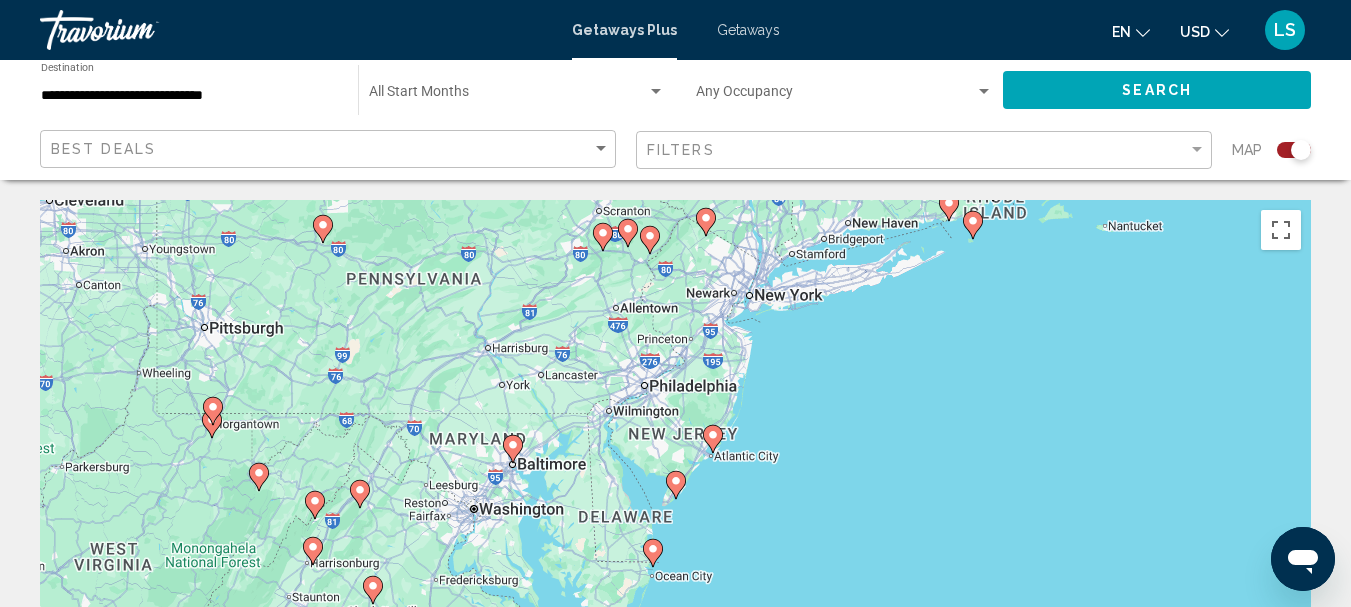 click at bounding box center (603, 233) 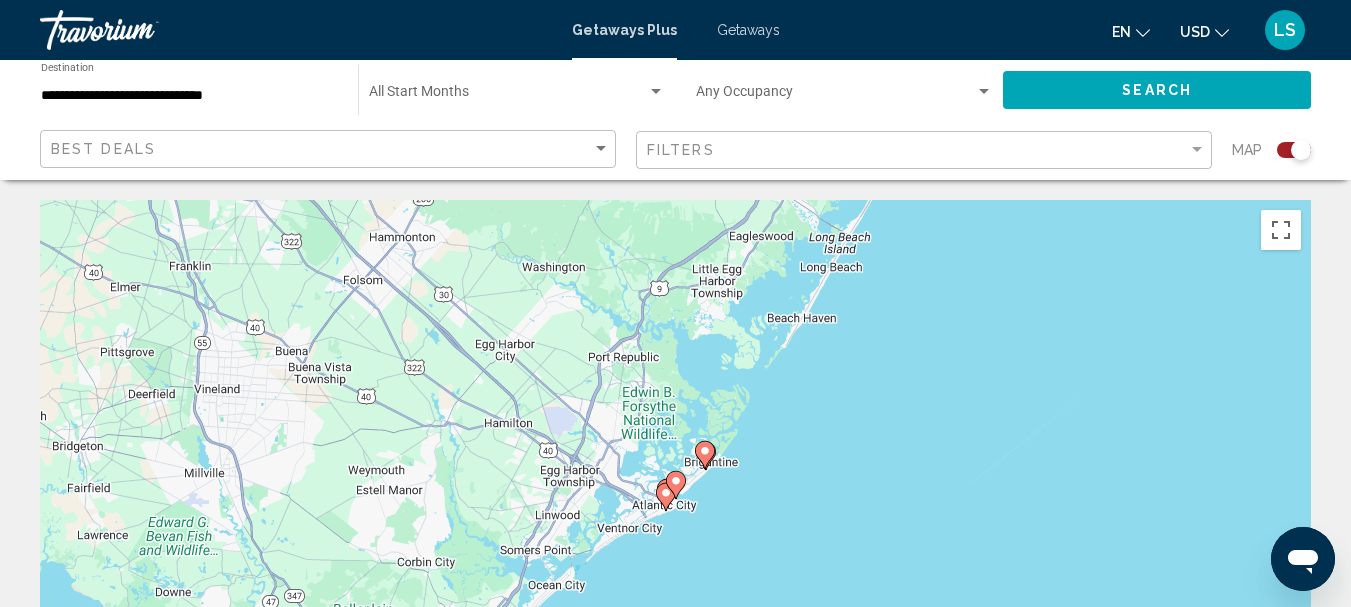 click at bounding box center [706, 452] 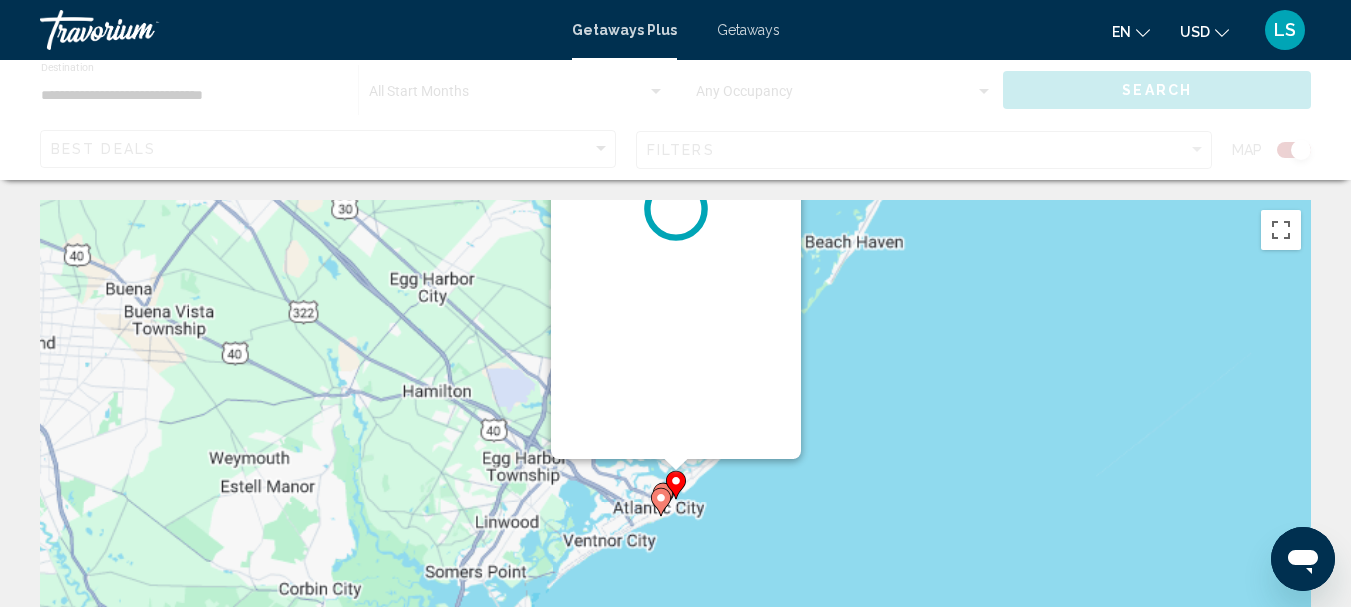 click at bounding box center (719, 440) 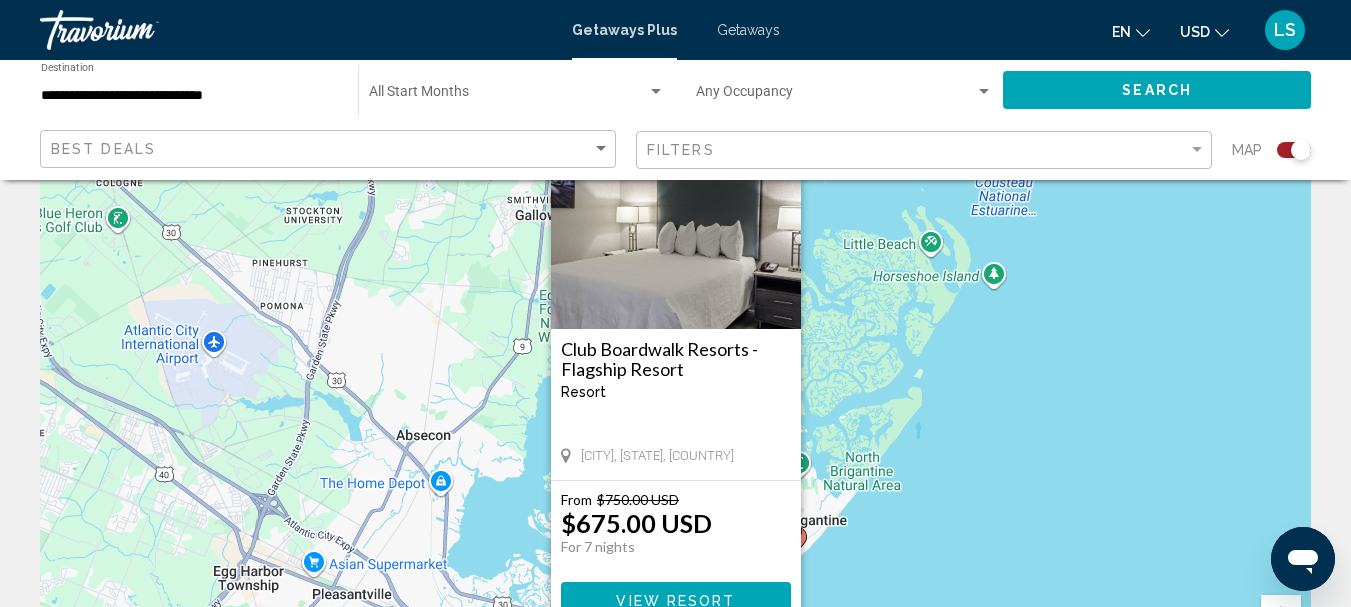 scroll, scrollTop: 200, scrollLeft: 0, axis: vertical 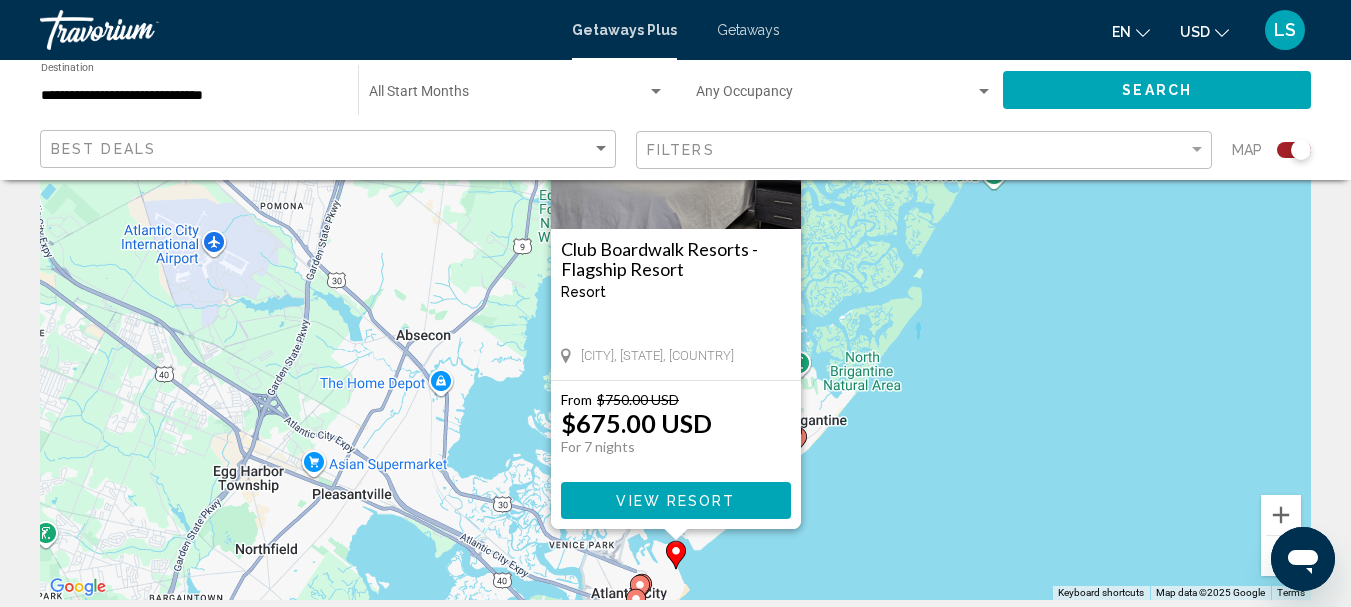 click on "View Resort" at bounding box center [675, 501] 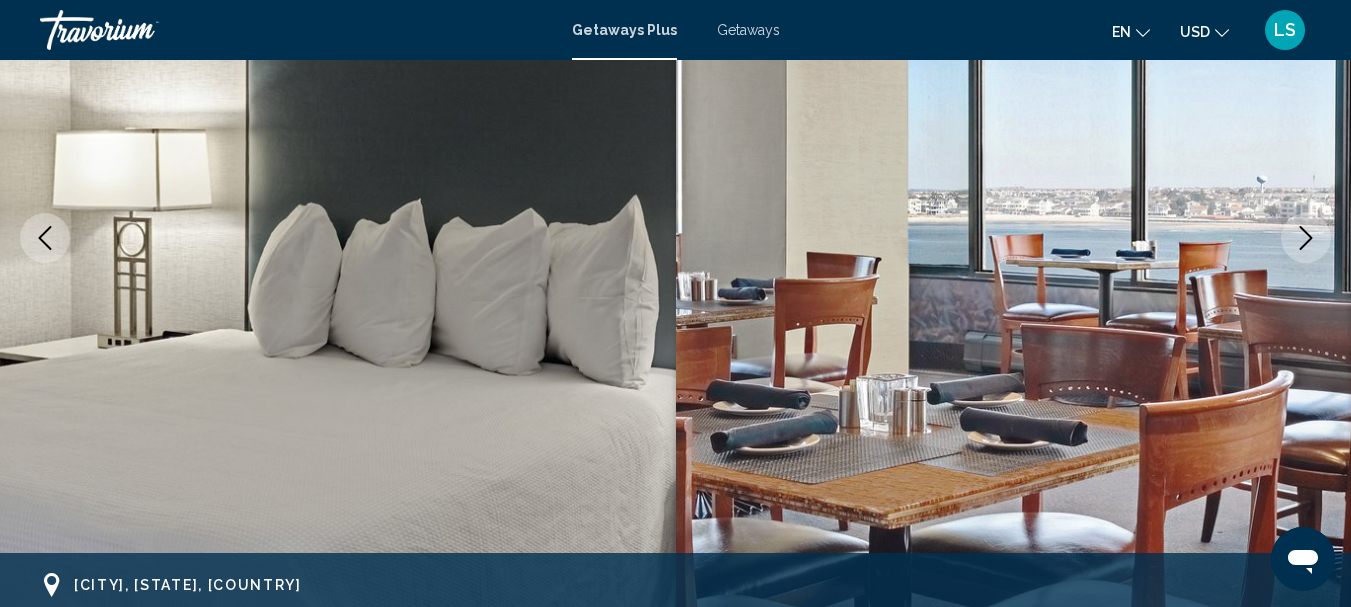 scroll, scrollTop: 332, scrollLeft: 0, axis: vertical 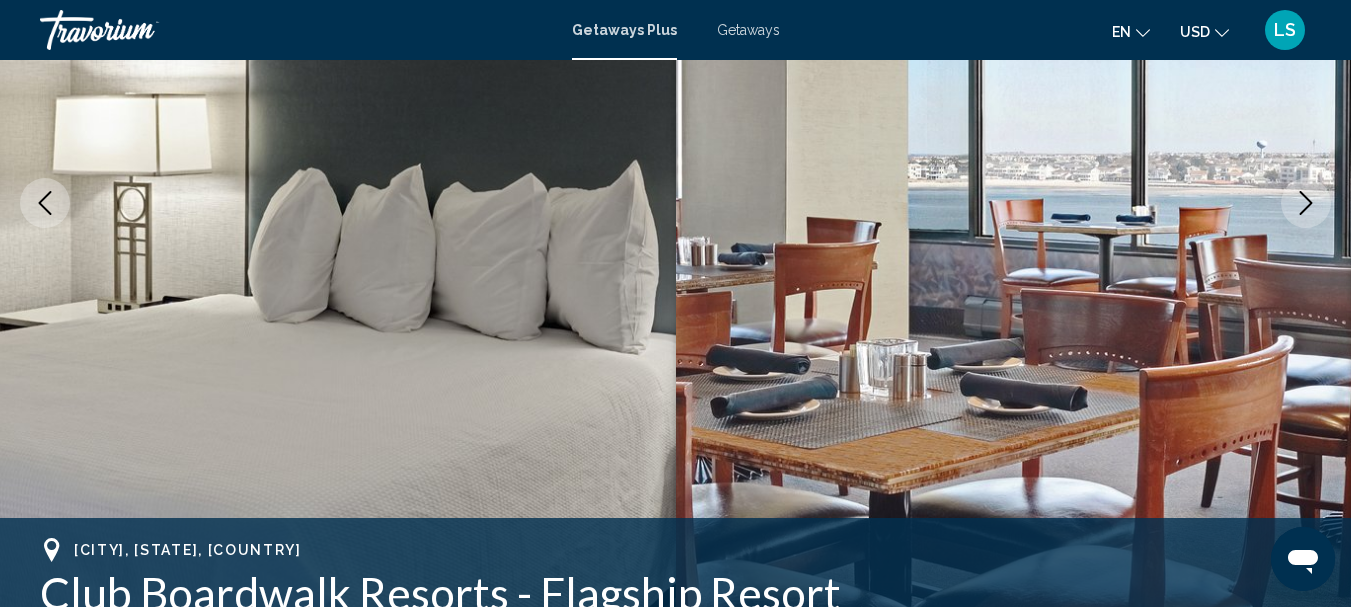 click at bounding box center [1306, 203] 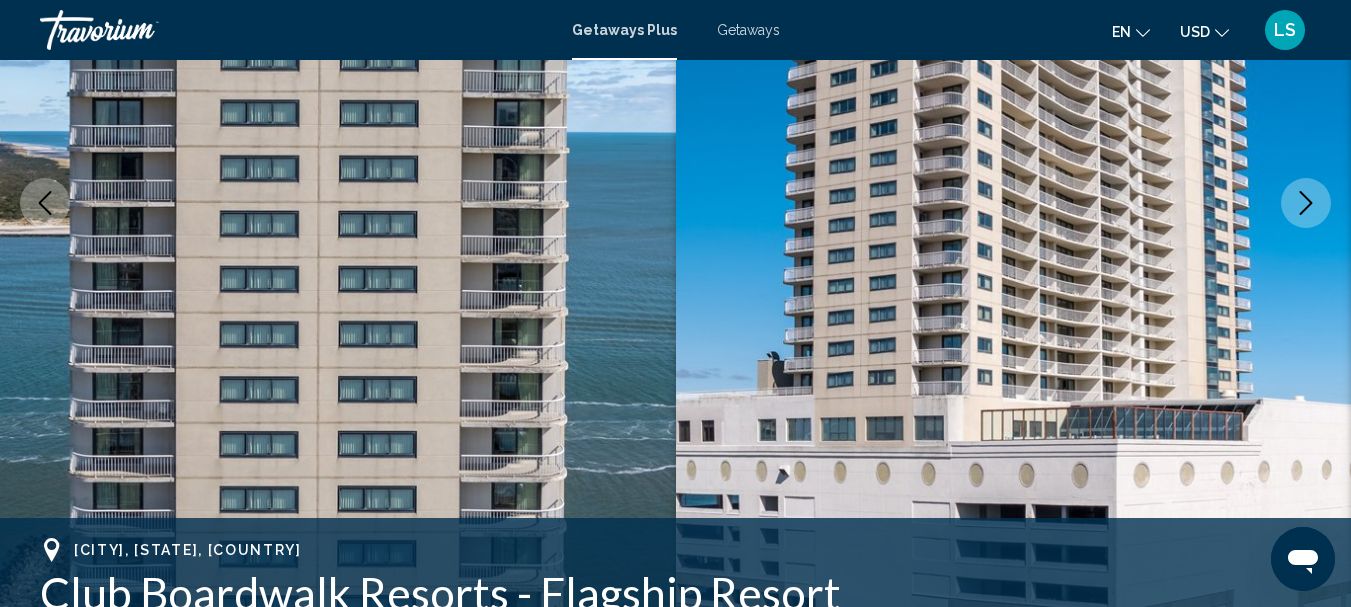 click at bounding box center [1306, 203] 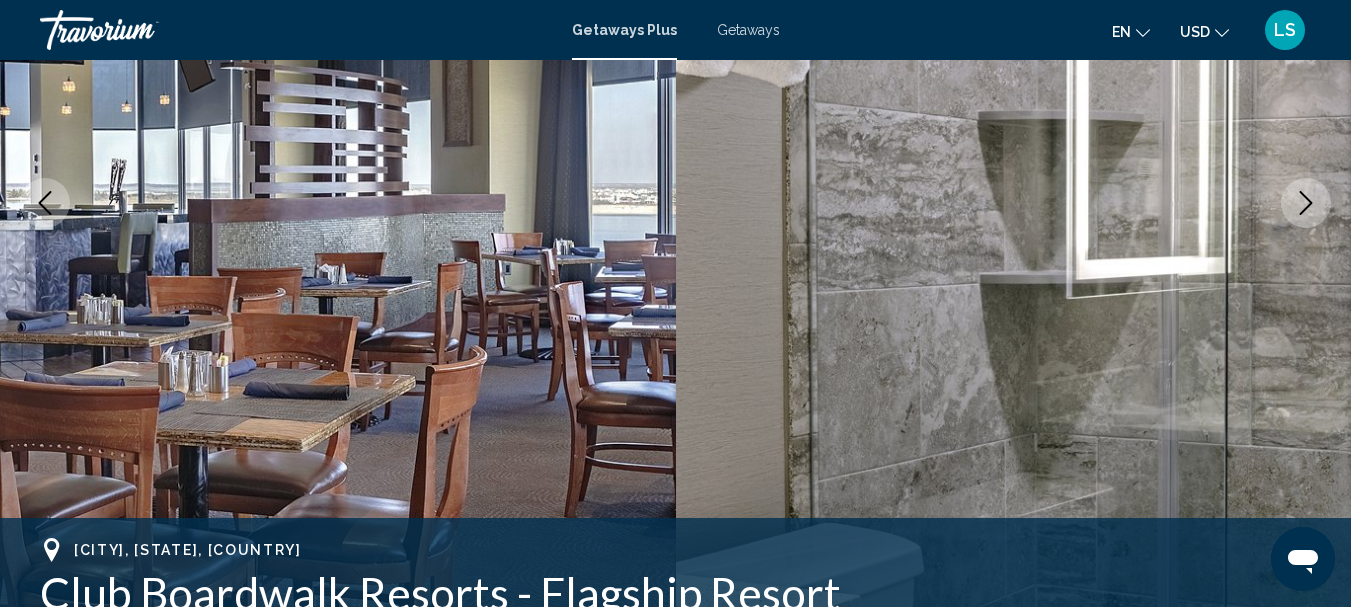 click at bounding box center [1306, 203] 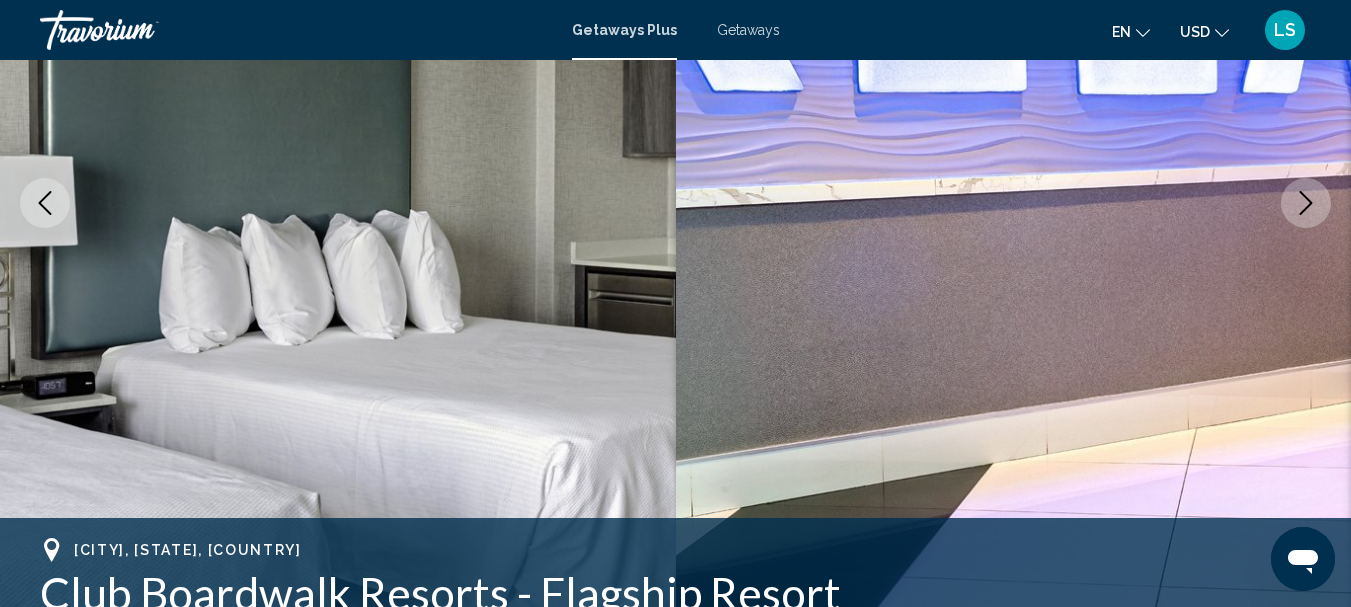 click at bounding box center [1306, 203] 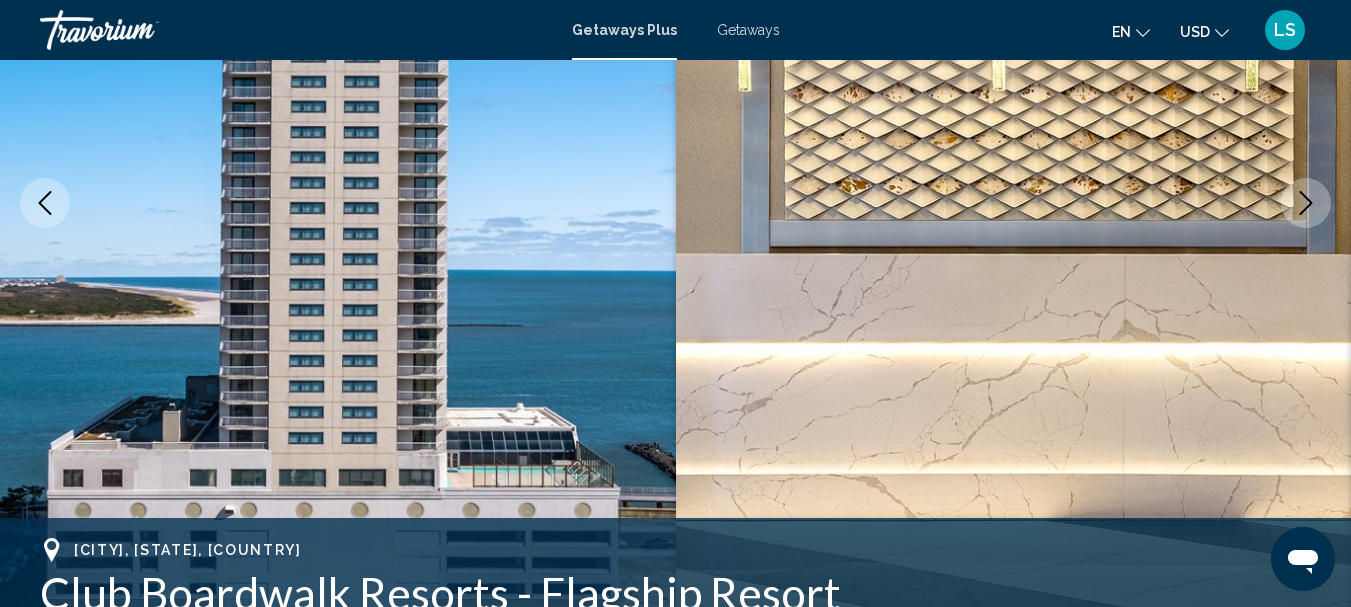 click at bounding box center [1306, 203] 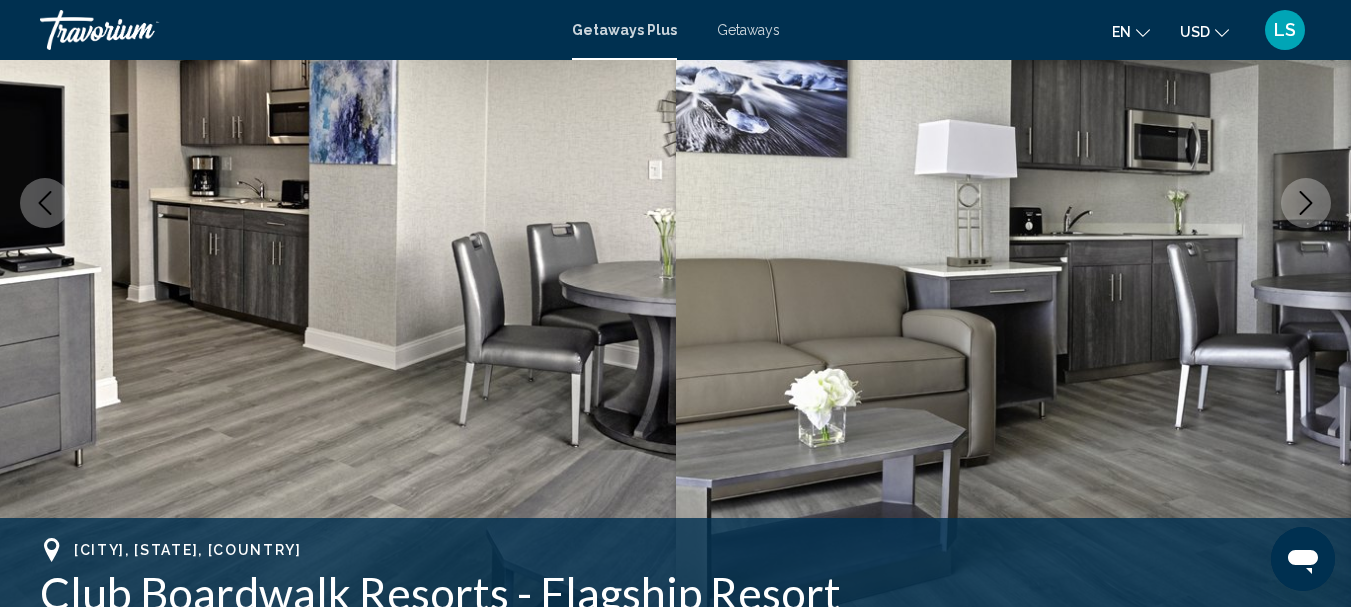 click at bounding box center (1306, 203) 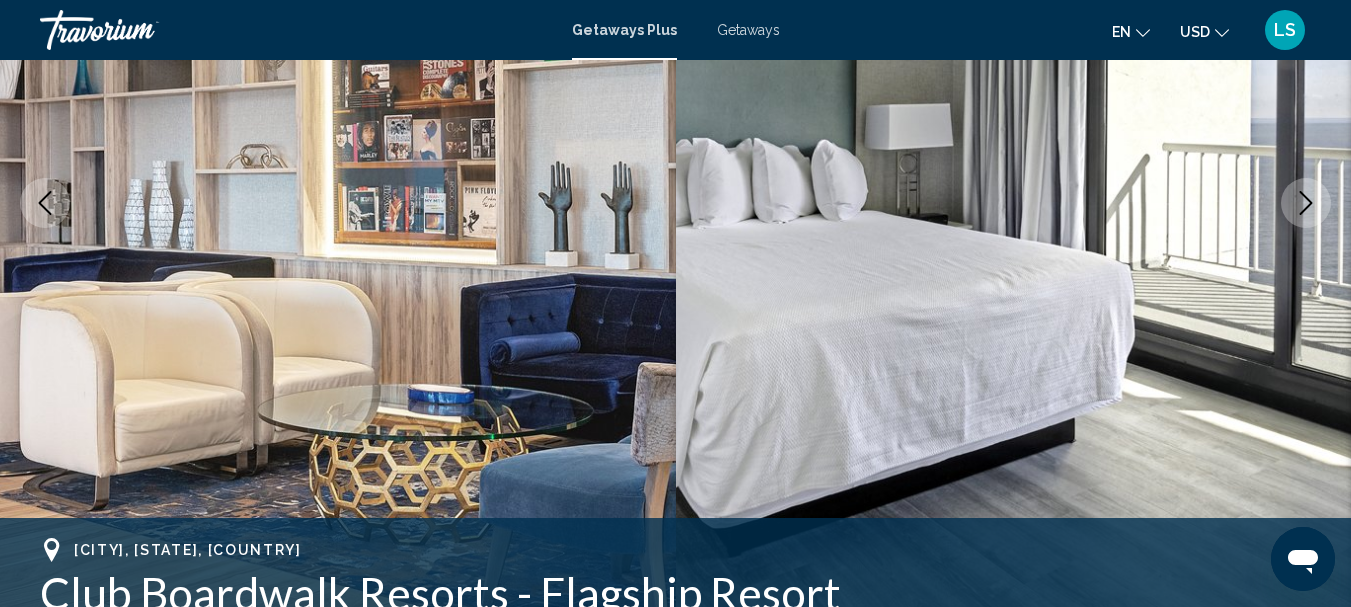 click at bounding box center (1306, 203) 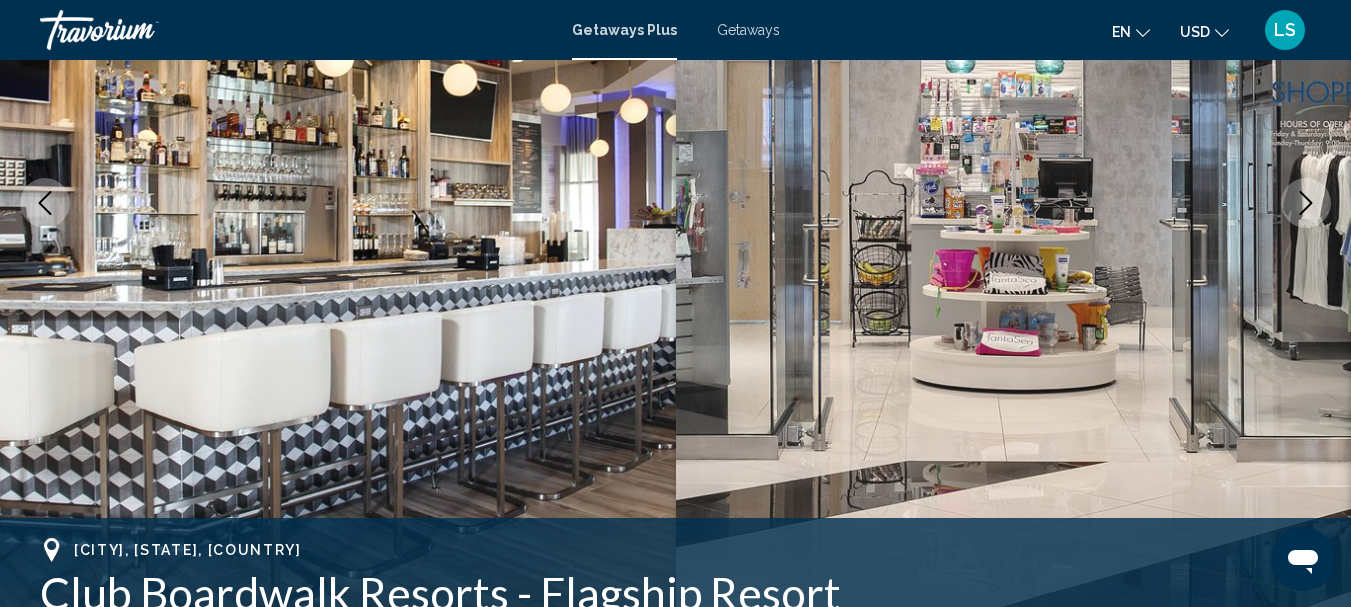 click at bounding box center [1306, 203] 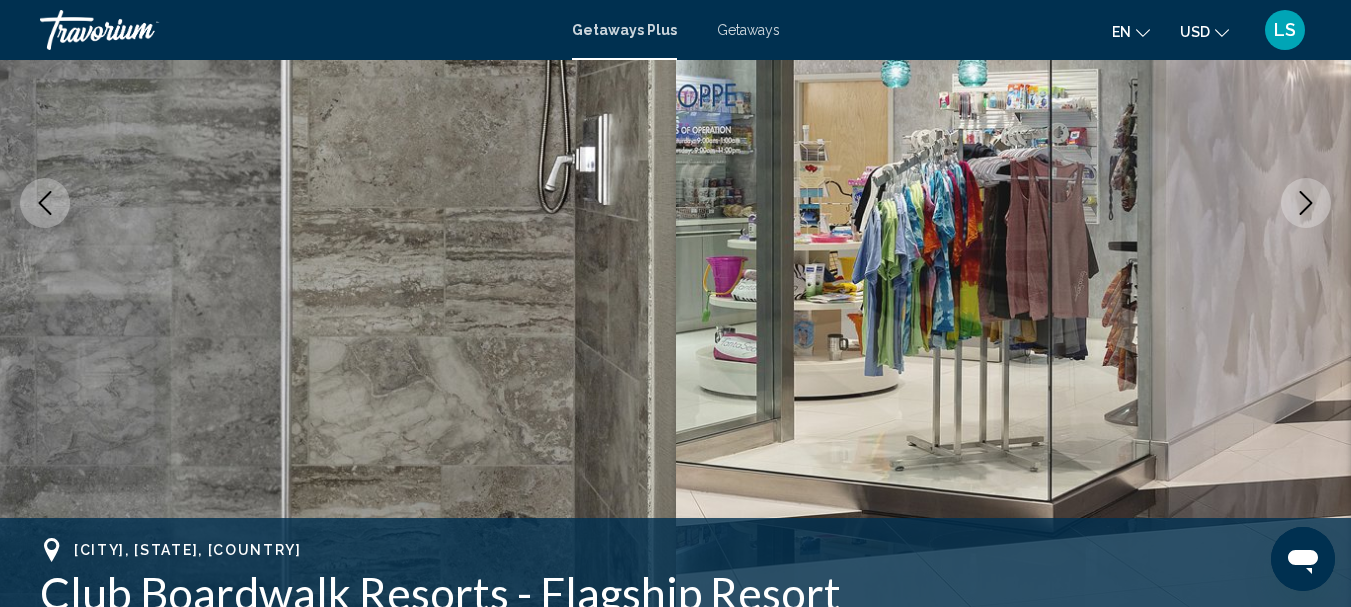 click at bounding box center [1306, 203] 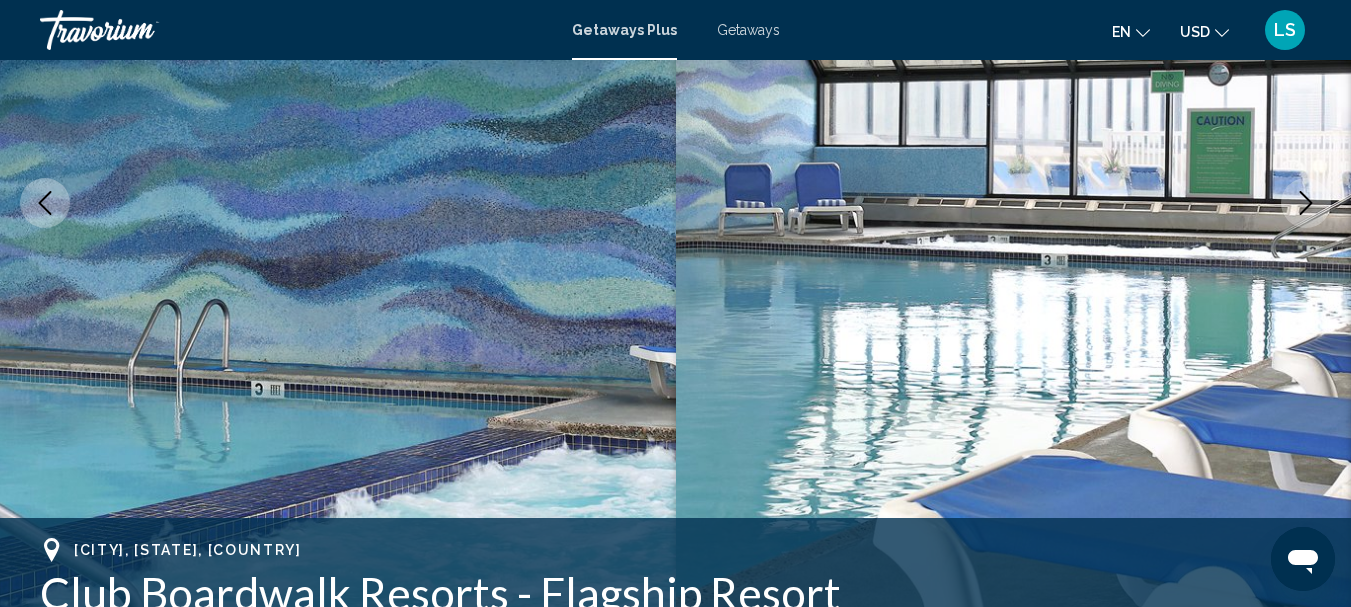 click at bounding box center [1306, 203] 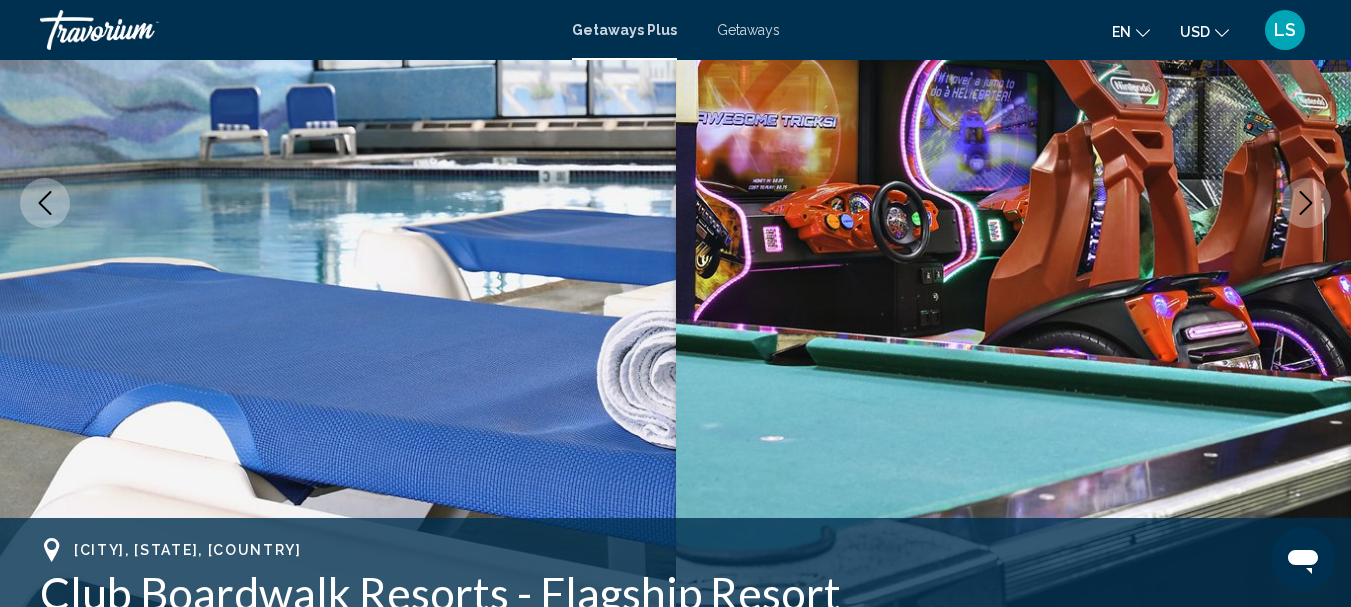 click at bounding box center [1306, 203] 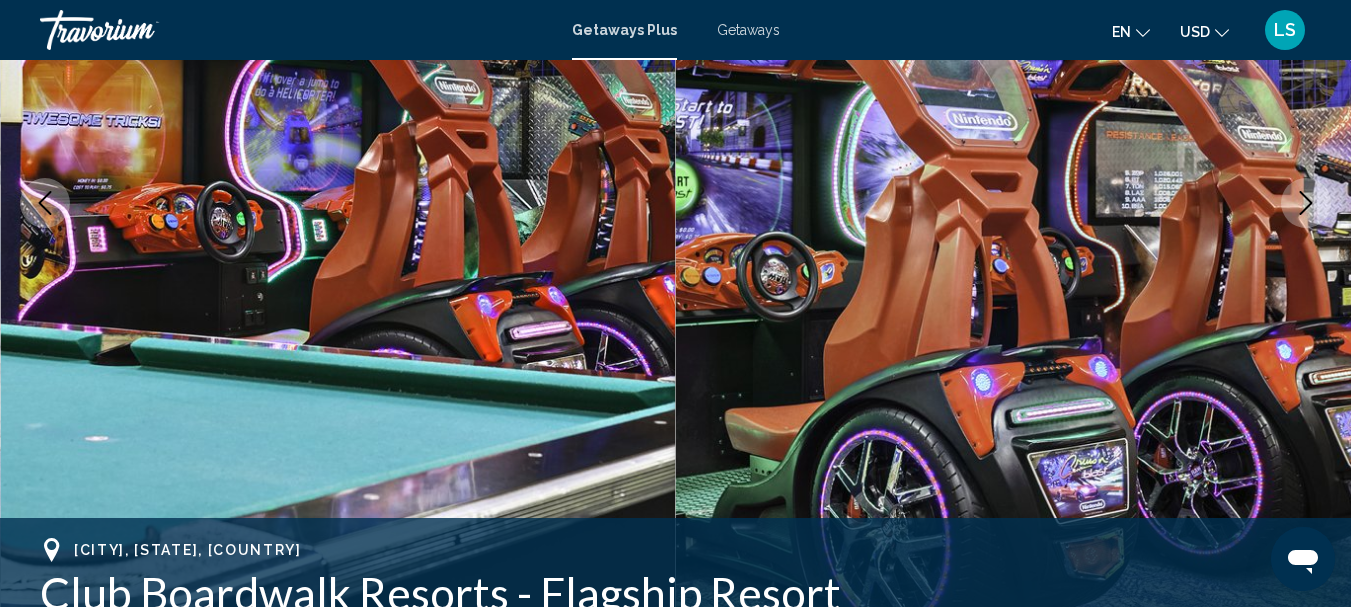 click at bounding box center [1306, 203] 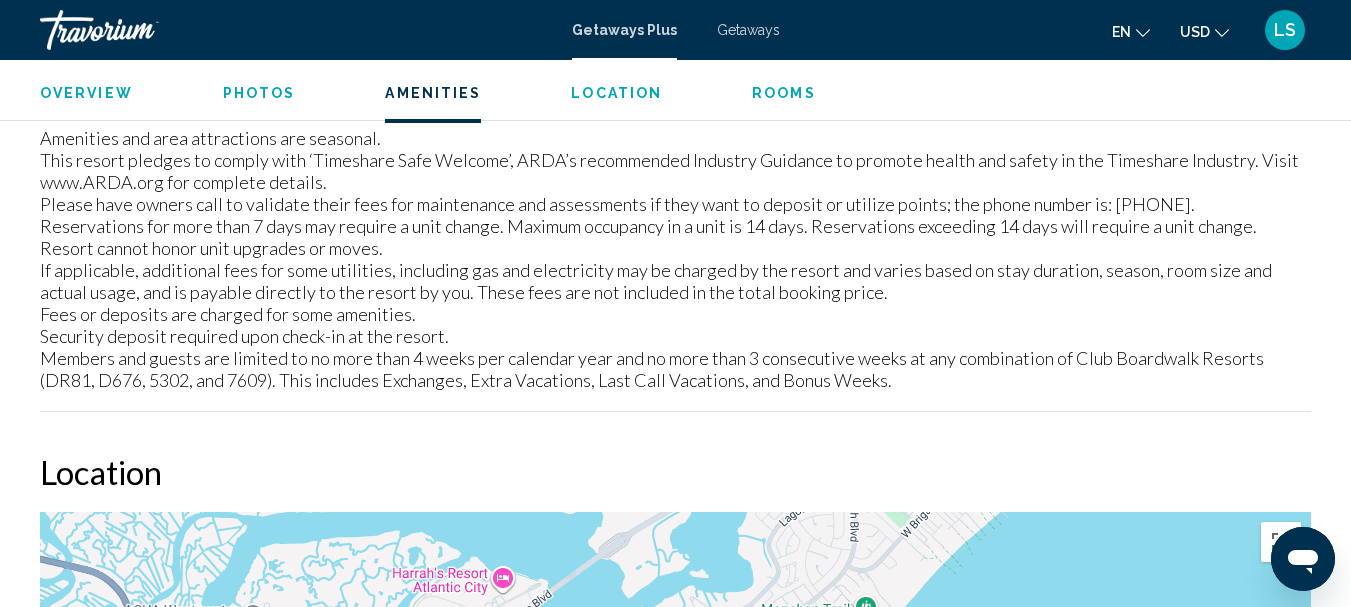 scroll, scrollTop: 2732, scrollLeft: 0, axis: vertical 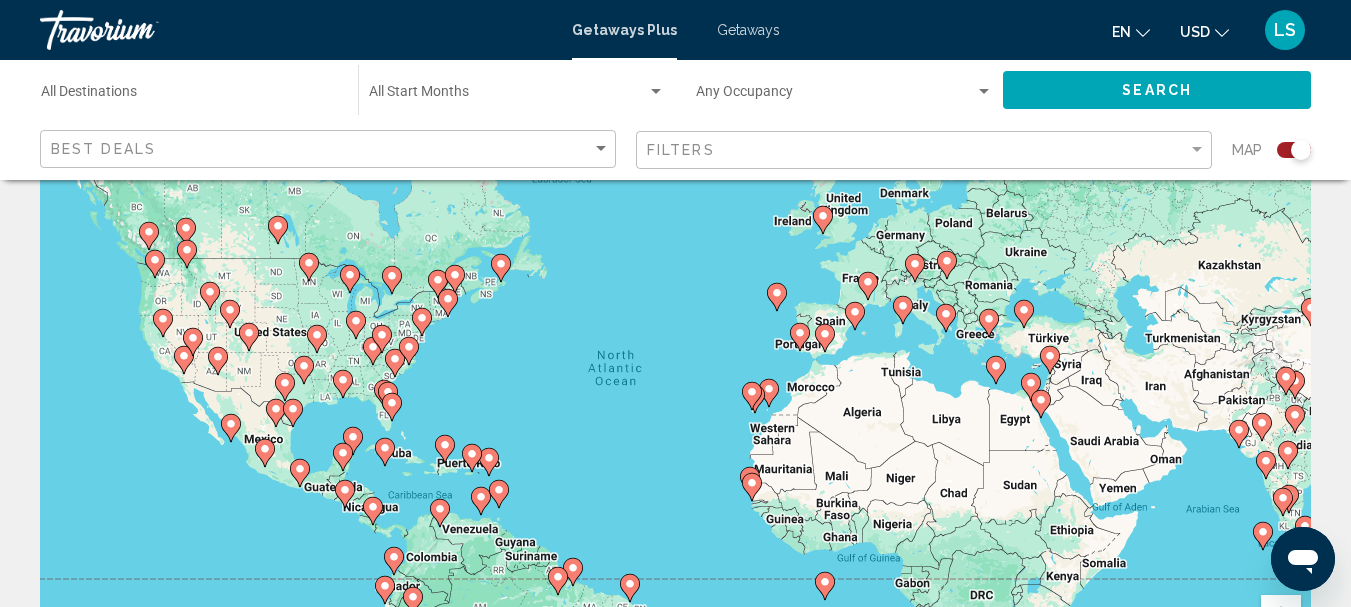 click at bounding box center [570, 664] 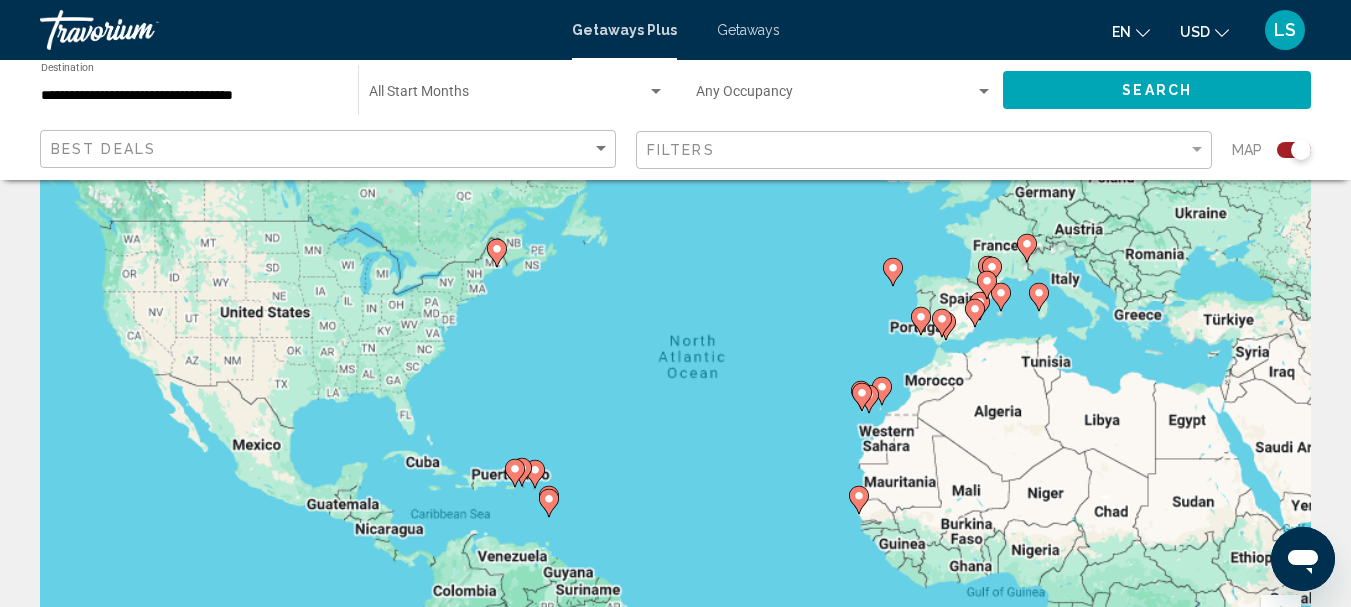 click on "To navigate, press the arrow keys. To activate drag with keyboard, press Alt + Enter. Once in keyboard drag state, use the arrow keys to move the marker. To complete the drag, press the Enter key. To cancel, press Escape." at bounding box center [675, 400] 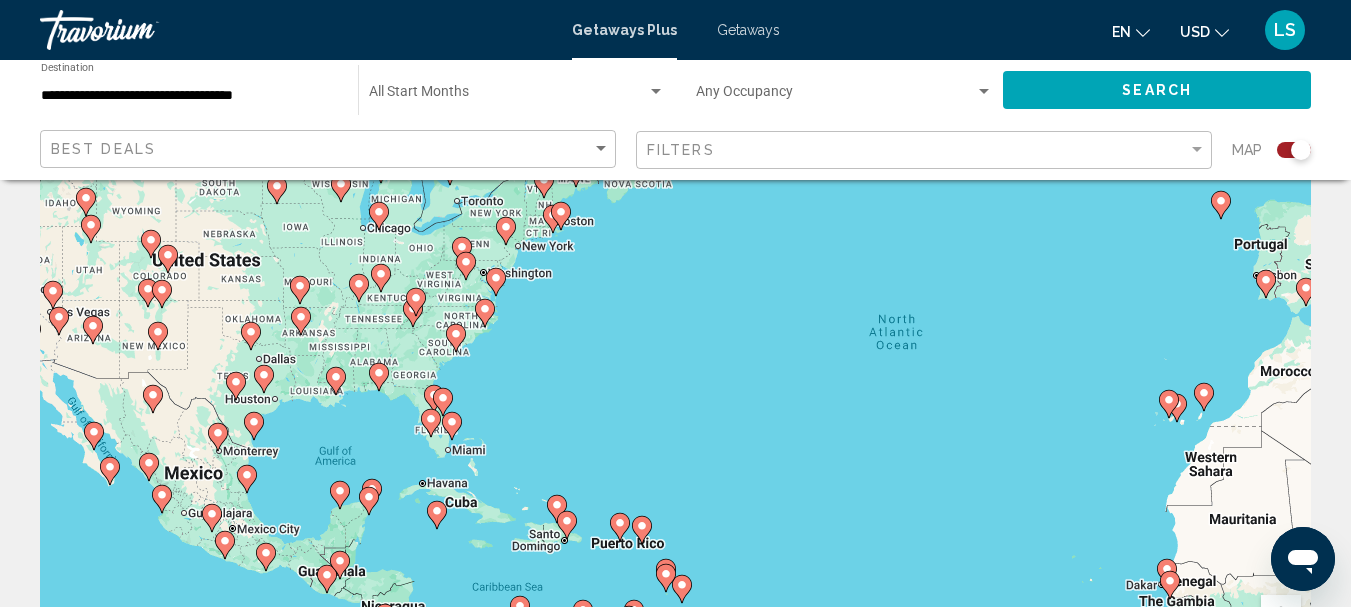 click at bounding box center [31, 329] 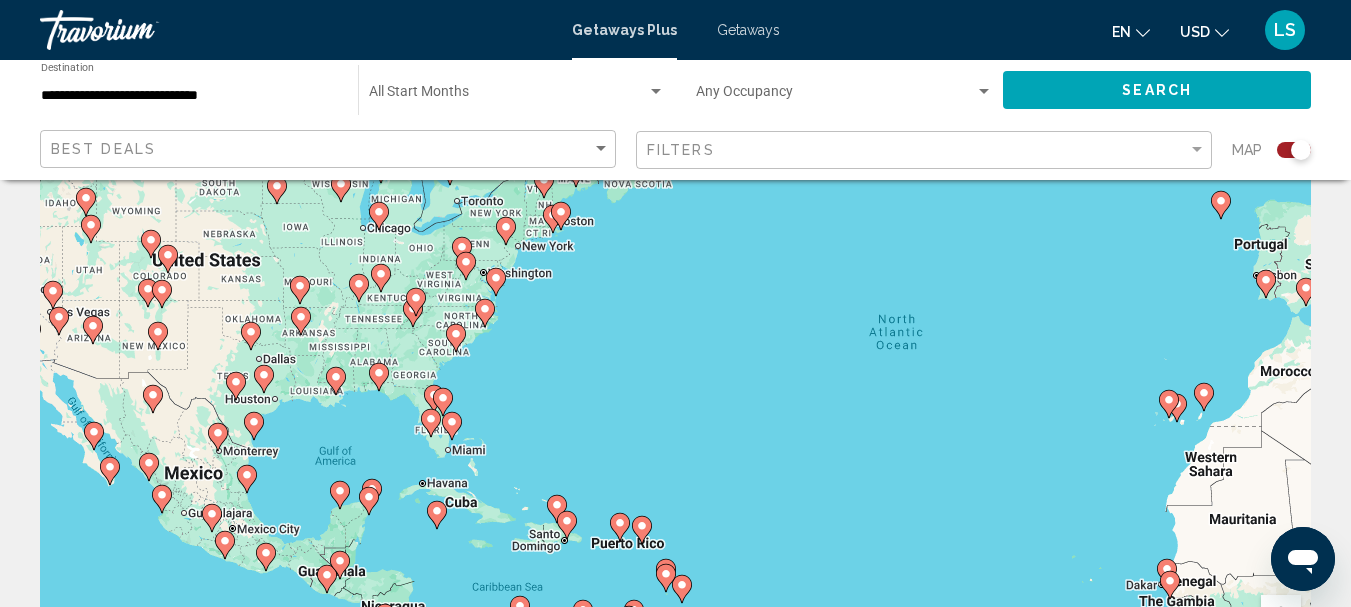 click on "To navigate, press the arrow keys. To activate drag with keyboard, press Alt + Enter. Once in keyboard drag state, use the arrow keys to move the marker. To complete the drag, press the Enter key. To cancel, press Escape." at bounding box center [675, 400] 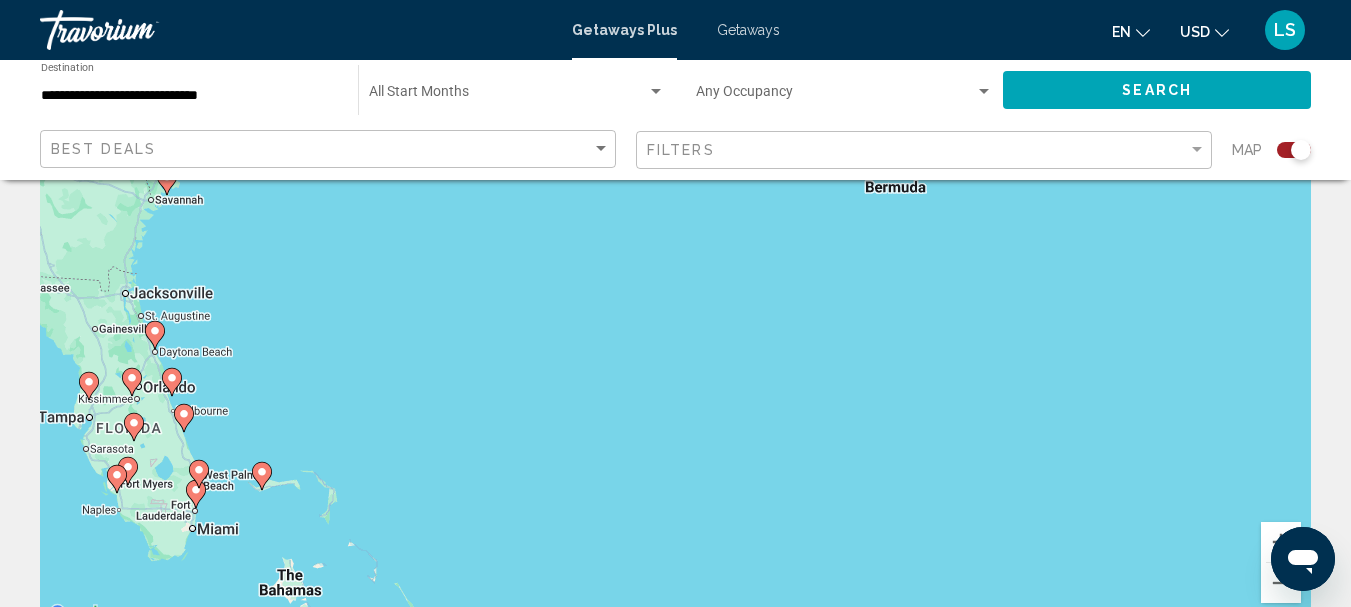 scroll, scrollTop: 200, scrollLeft: 0, axis: vertical 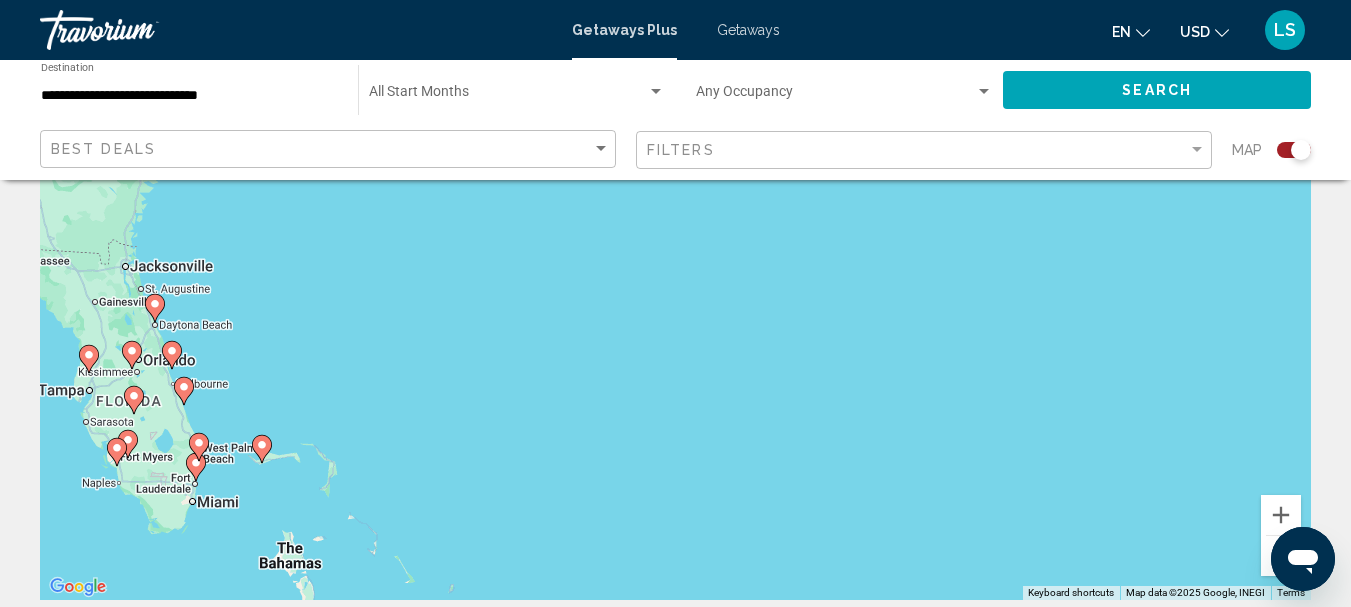 click at bounding box center (253, 70) 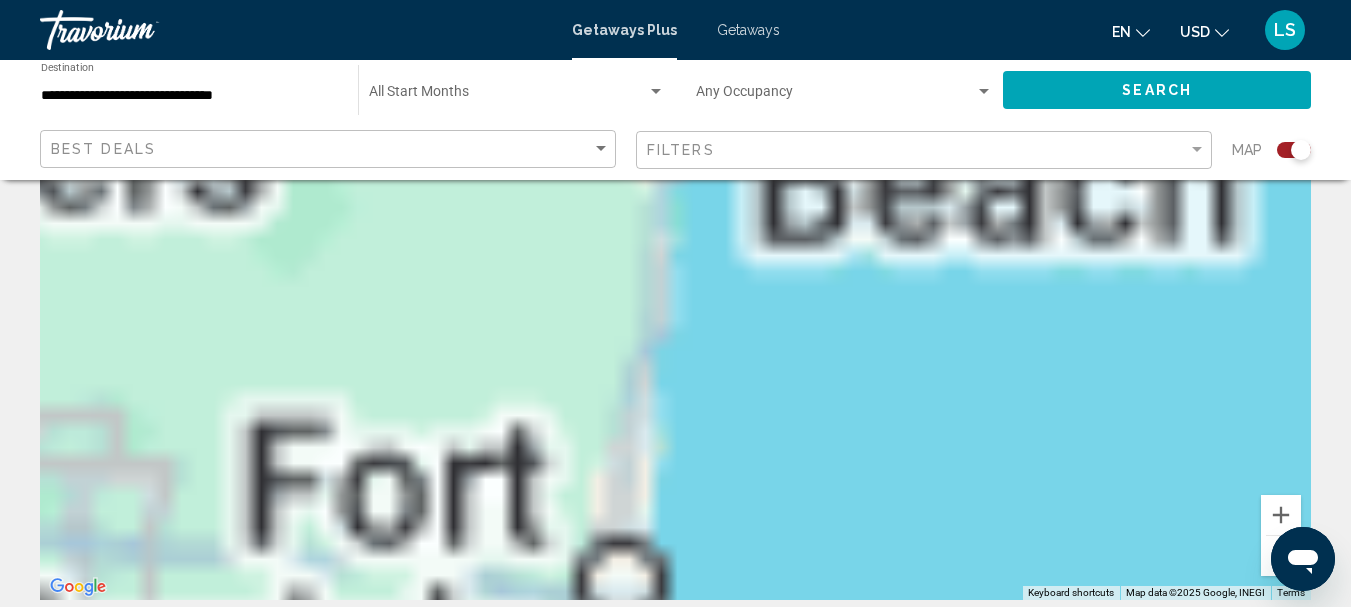 click on "To navigate, press the arrow keys. To activate drag with keyboard, press Alt + Enter. Once in keyboard drag state, use the arrow keys to move the marker. To complete the drag, press the Enter key. To cancel, press Escape." at bounding box center (675, 300) 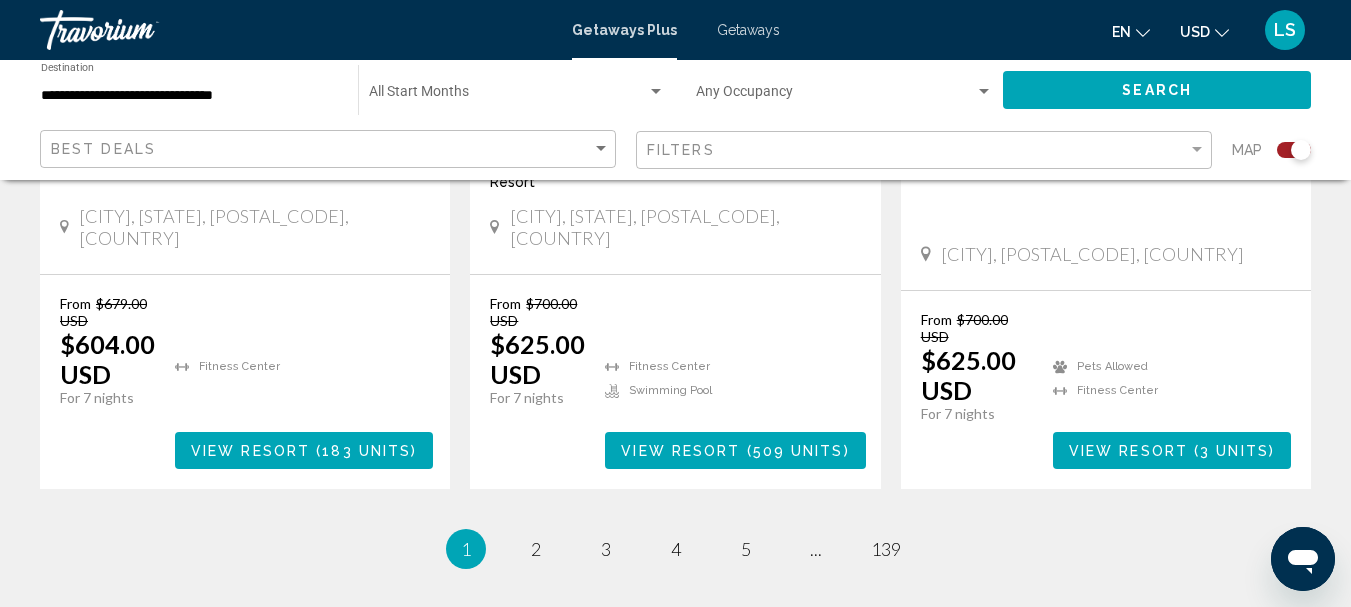 scroll, scrollTop: 3400, scrollLeft: 0, axis: vertical 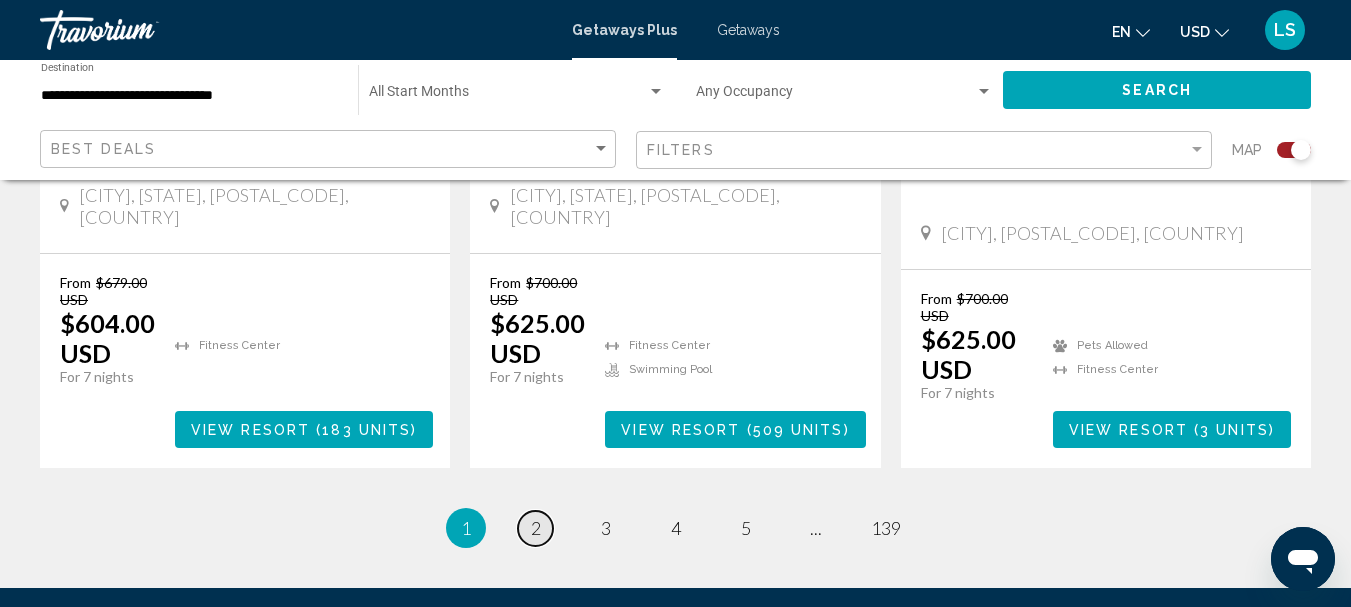 click on "2" at bounding box center (536, 528) 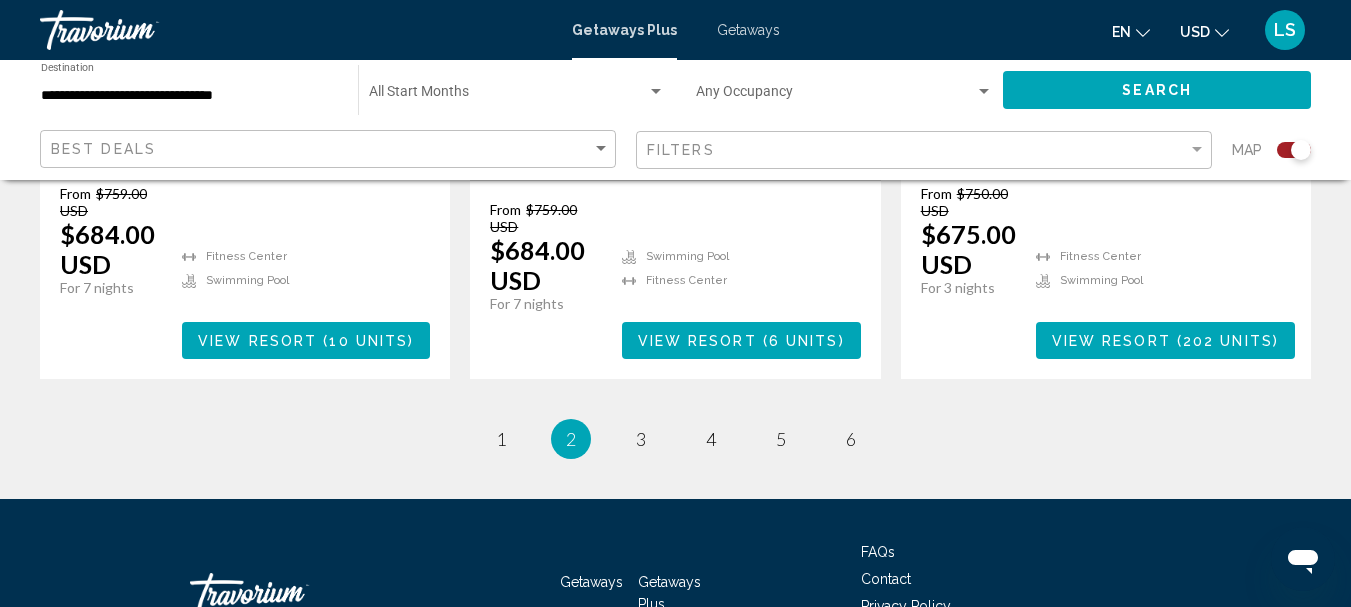 scroll, scrollTop: 3436, scrollLeft: 0, axis: vertical 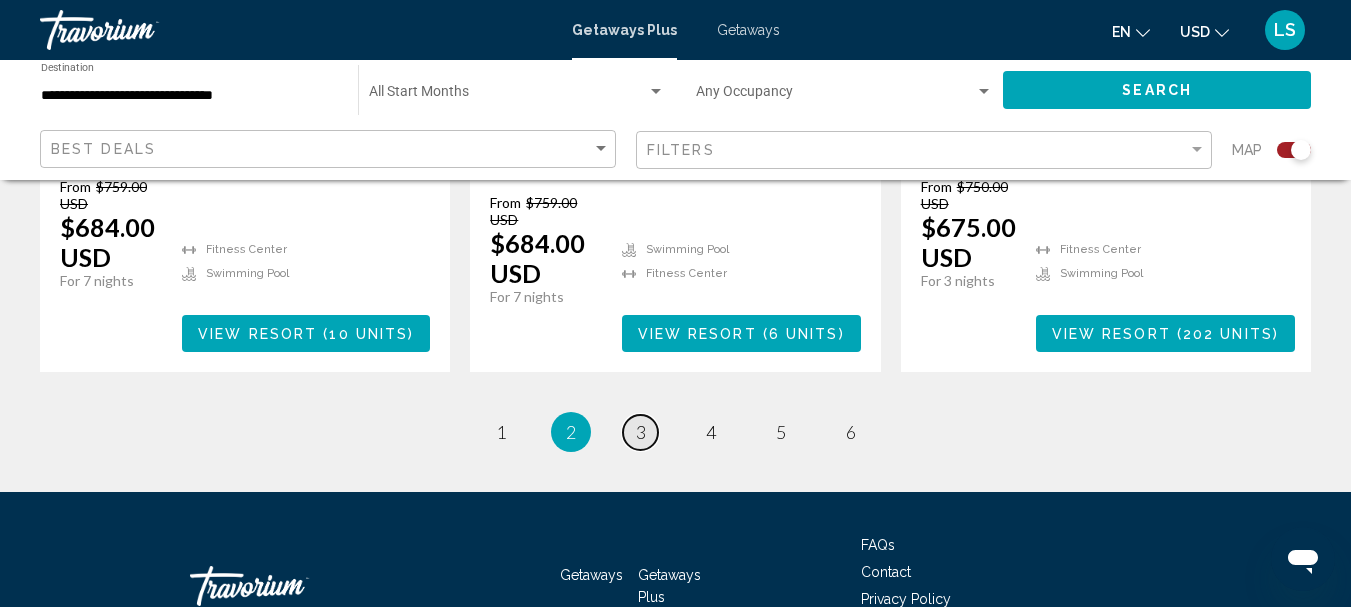 click on "3" at bounding box center (501, 432) 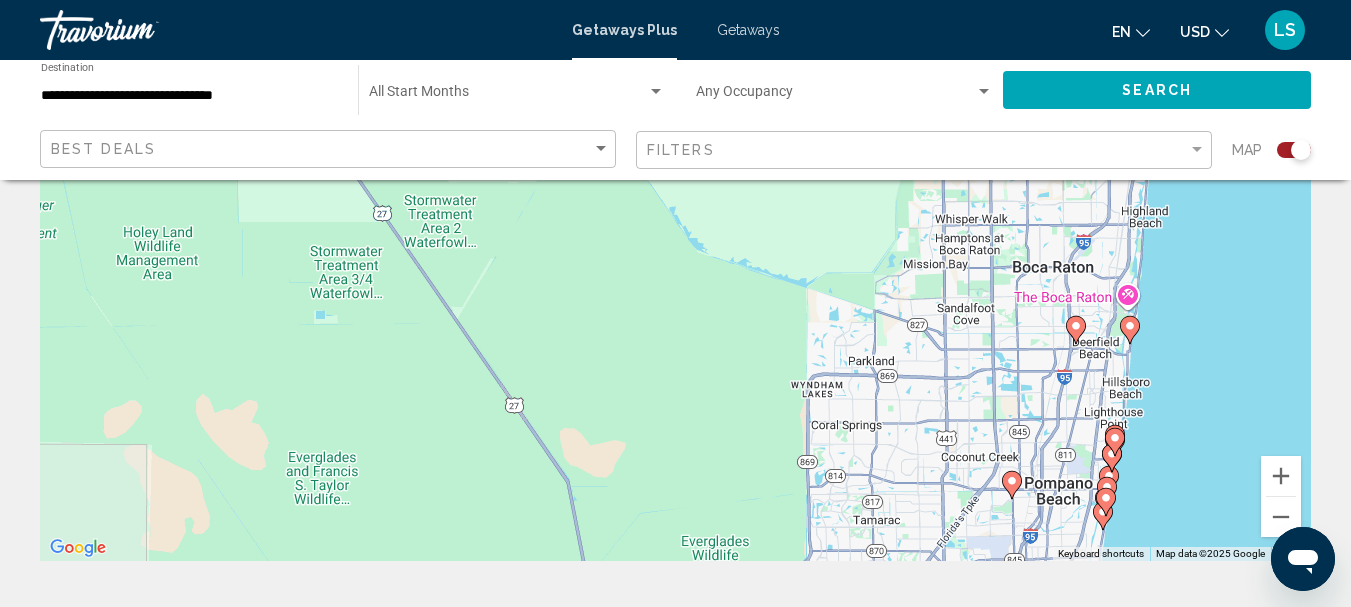 scroll, scrollTop: 300, scrollLeft: 0, axis: vertical 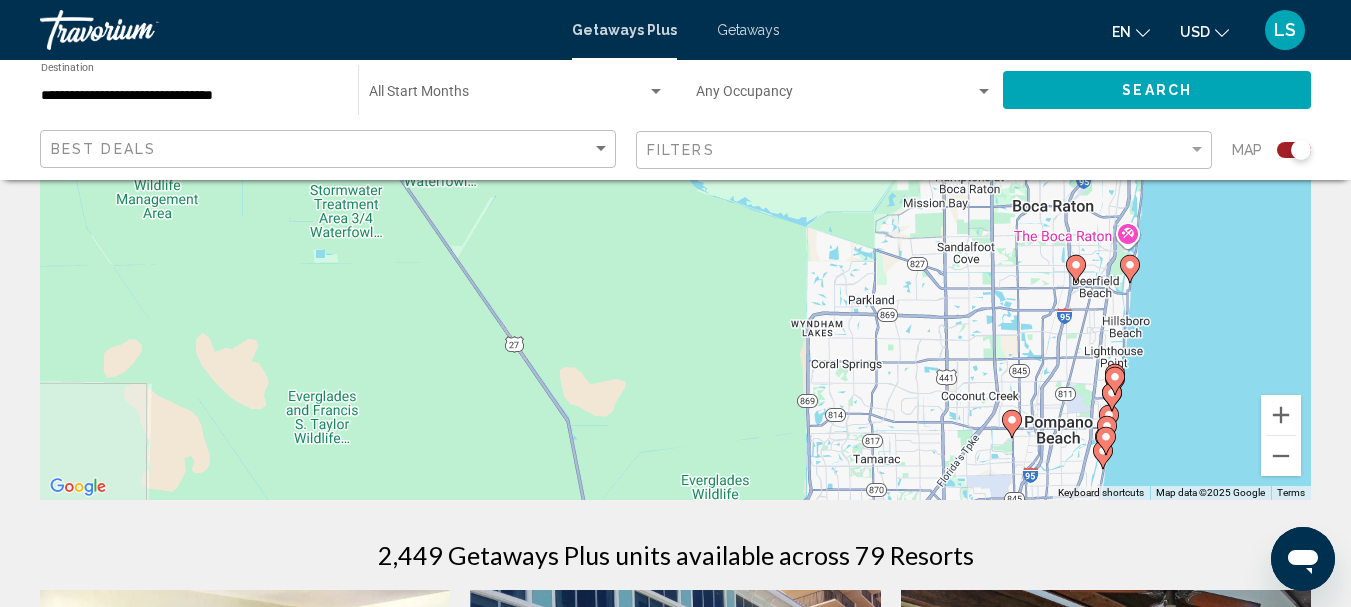 click at bounding box center [1115, 374] 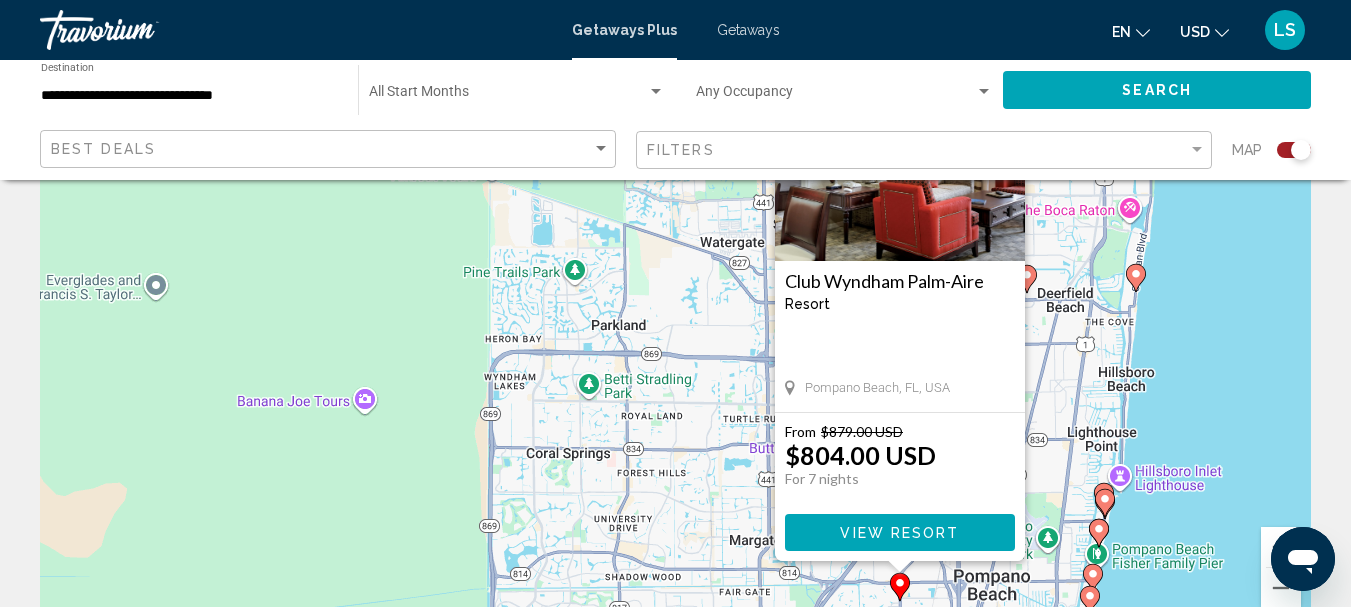scroll, scrollTop: 200, scrollLeft: 0, axis: vertical 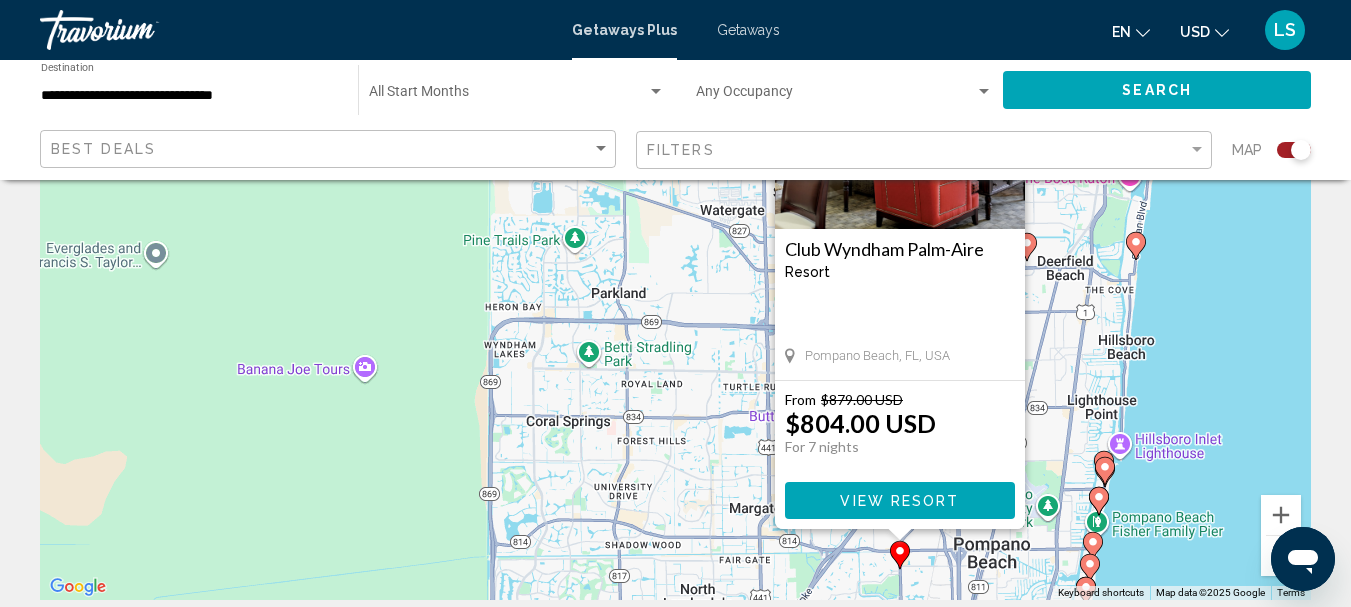 click on "View Resort" at bounding box center (899, 501) 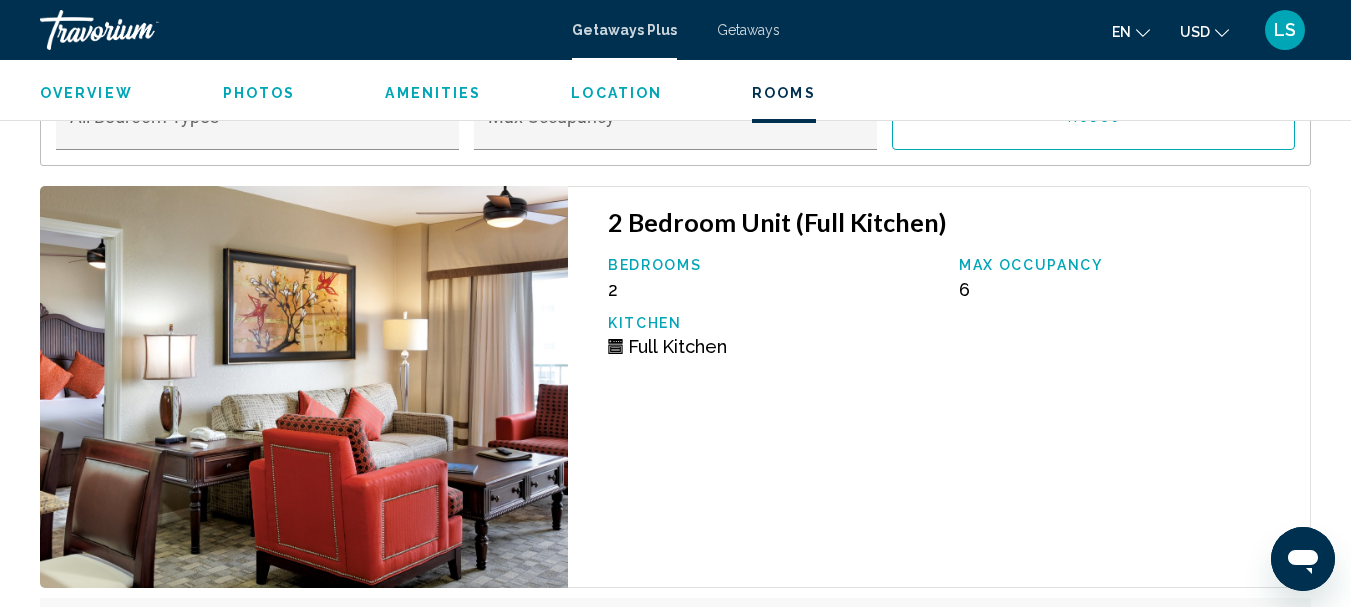 scroll, scrollTop: 3732, scrollLeft: 0, axis: vertical 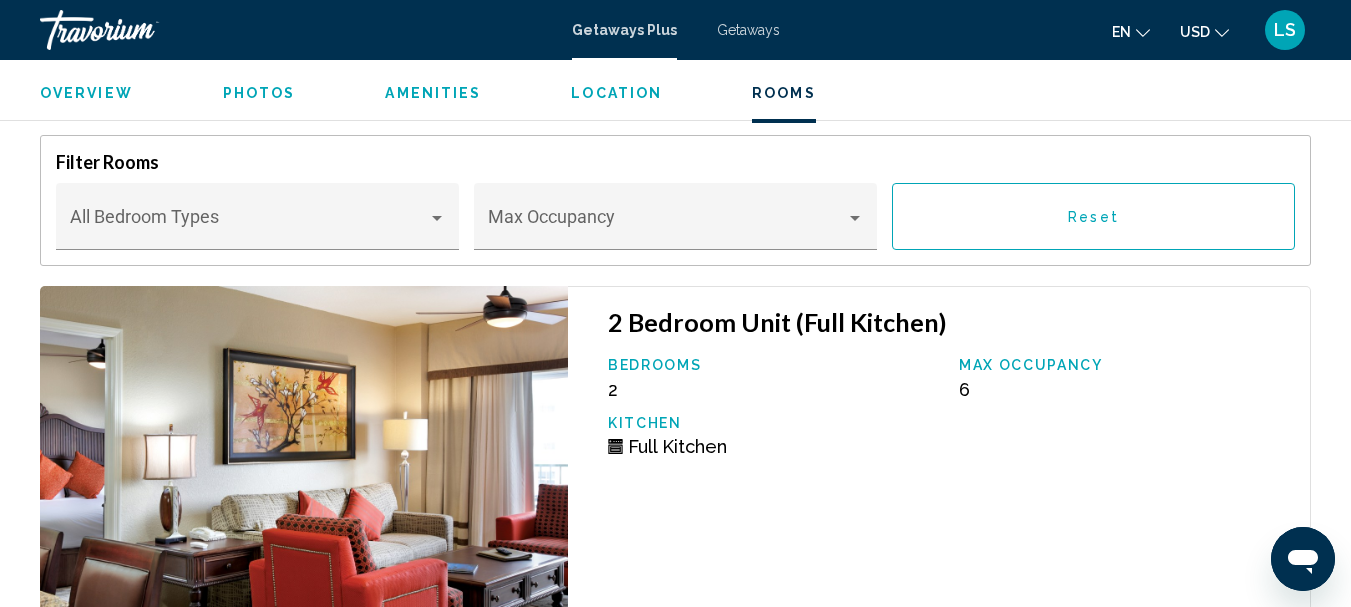 click on "Photos" at bounding box center [259, 93] 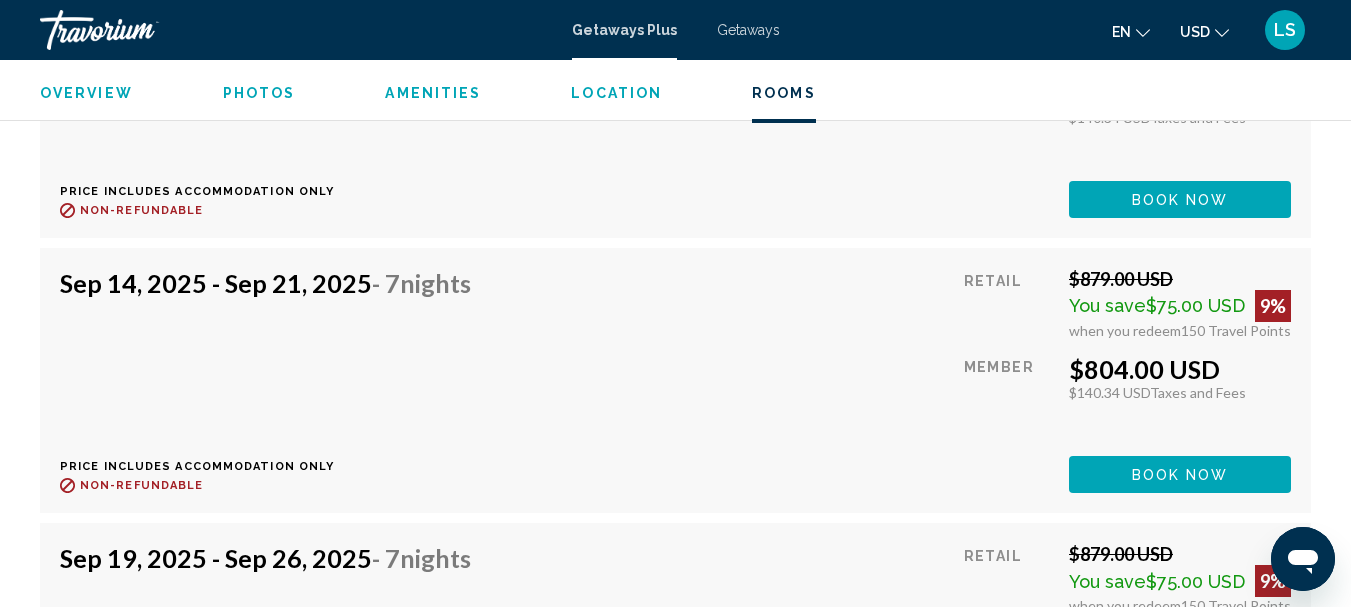 scroll, scrollTop: 5042, scrollLeft: 0, axis: vertical 